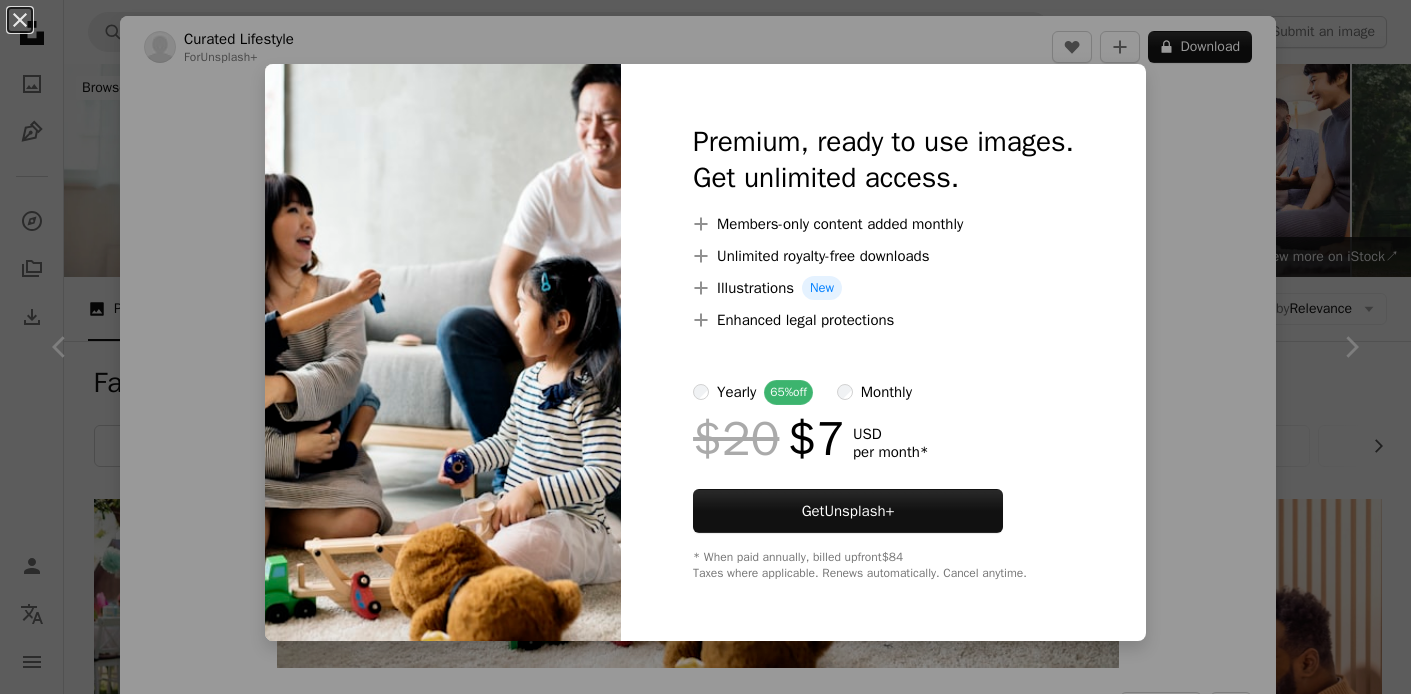 scroll, scrollTop: 4170, scrollLeft: 0, axis: vertical 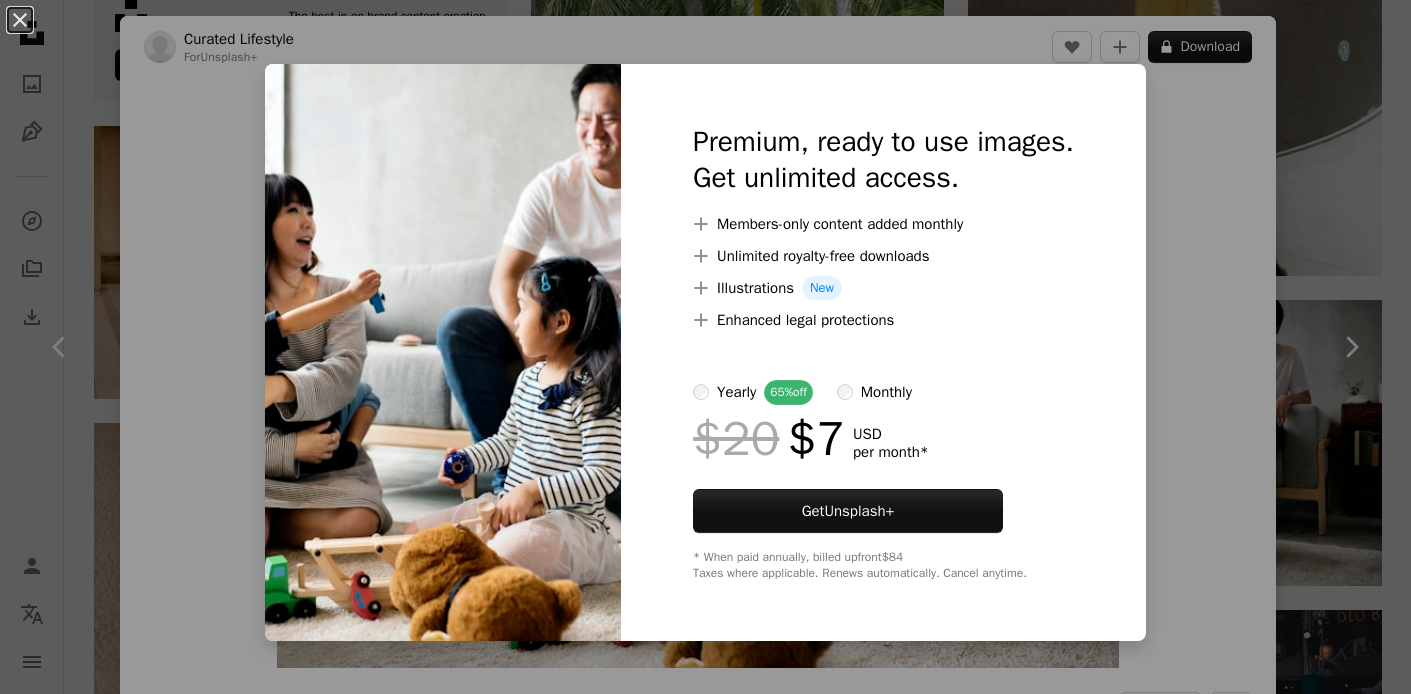 click on "An X shape Premium, ready to use images. Get unlimited access. A plus sign Members-only content added monthly A plus sign Unlimited royalty-free downloads A plus sign Illustrations  New A plus sign Enhanced legal protections yearly 65%  off monthly $20   $7 USD per month * Get  Unsplash+ * When paid annually, billed upfront  $84 Taxes where applicable. Renews automatically. Cancel anytime." at bounding box center (705, 347) 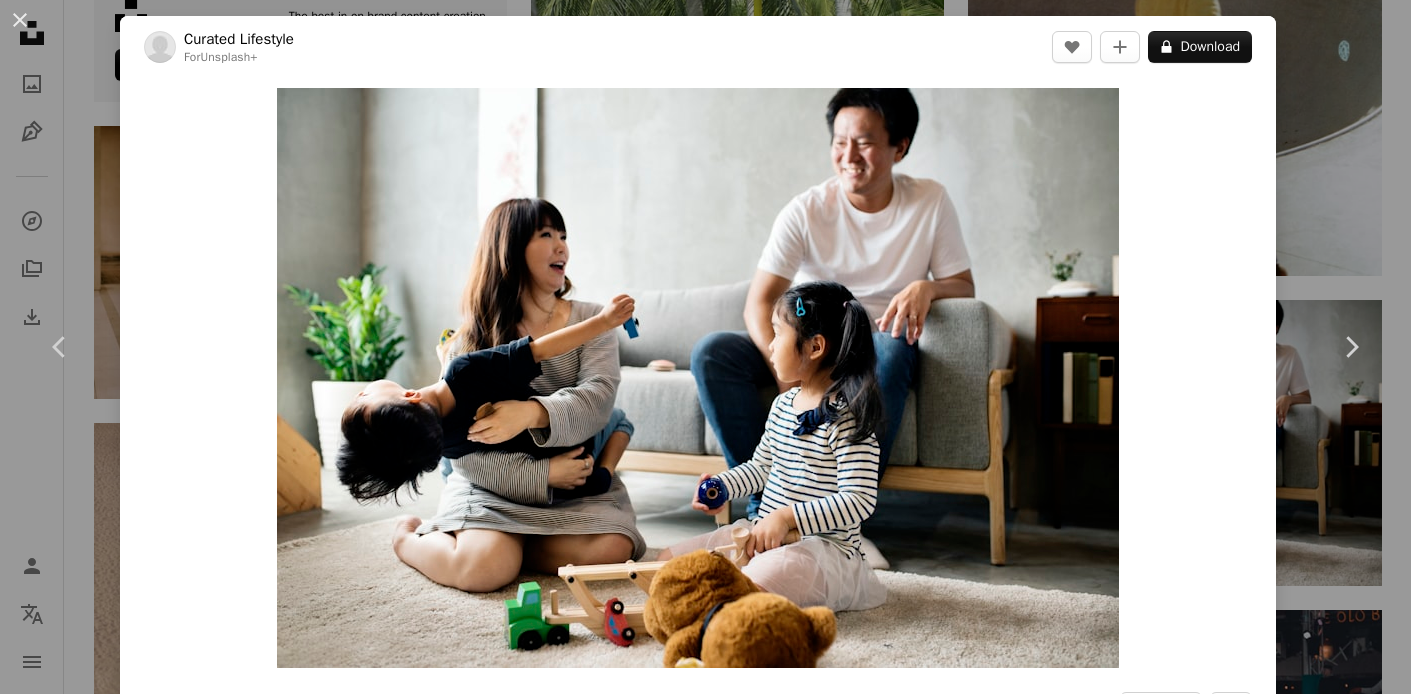 click on "An X shape Chevron left Chevron right Curated Lifestyle For  Unsplash+ A heart A plus sign A lock Download Zoom in A forward-right arrow Share More Actions Calendar outlined Published on  September 20, 2024 Safety Licensed under the  Unsplash+ License house people family photography thailand happiness smiling horizontal parent childhood togetherness playing one person lifestyles bonding children only casual clothing Free images From this series Plus sign for Unsplash+ Related images Plus sign for Unsplash+ A heart A plus sign Getty Images For  Unsplash+ A lock Download Plus sign for Unsplash+ A heart A plus sign Getty Images For  Unsplash+ A lock Download Plus sign for Unsplash+ A heart A plus sign Getty Images For  Unsplash+ A lock Download Plus sign for Unsplash+ A heart A plus sign Getty Images For  Unsplash+ A lock Download Plus sign for Unsplash+ A heart A plus sign Getty Images For  Unsplash+ A lock Download Plus sign for Unsplash+ A heart A plus sign Getty Images For  Unsplash+ A lock Download A heart" at bounding box center [705, 347] 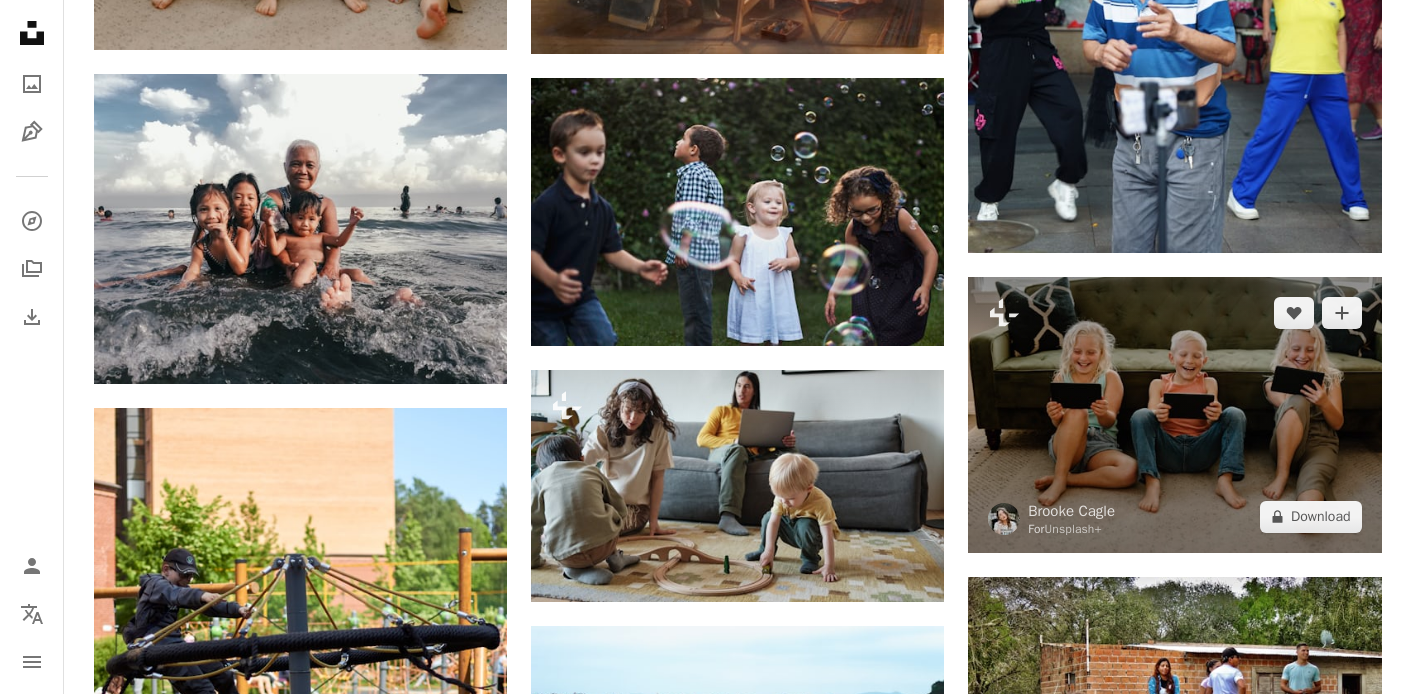 scroll, scrollTop: 6045, scrollLeft: 0, axis: vertical 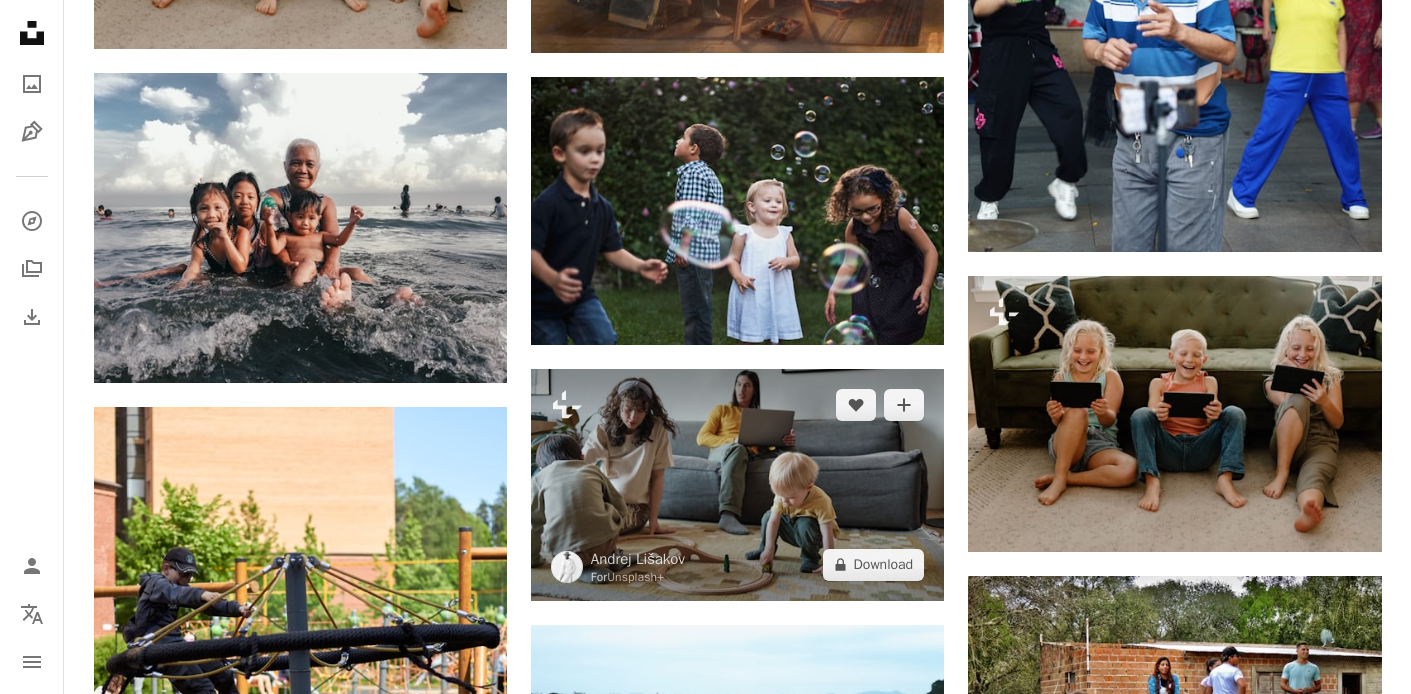 click at bounding box center (737, 485) 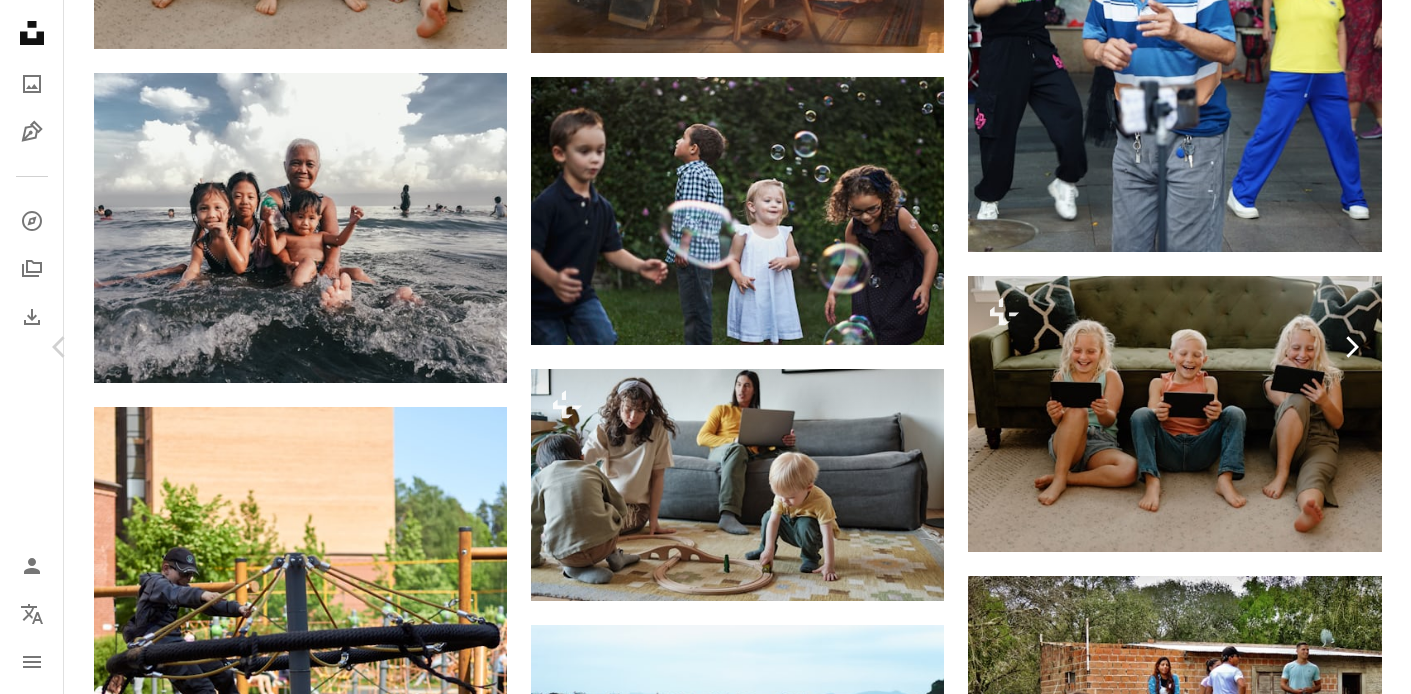 click on "Chevron right" at bounding box center [1351, 347] 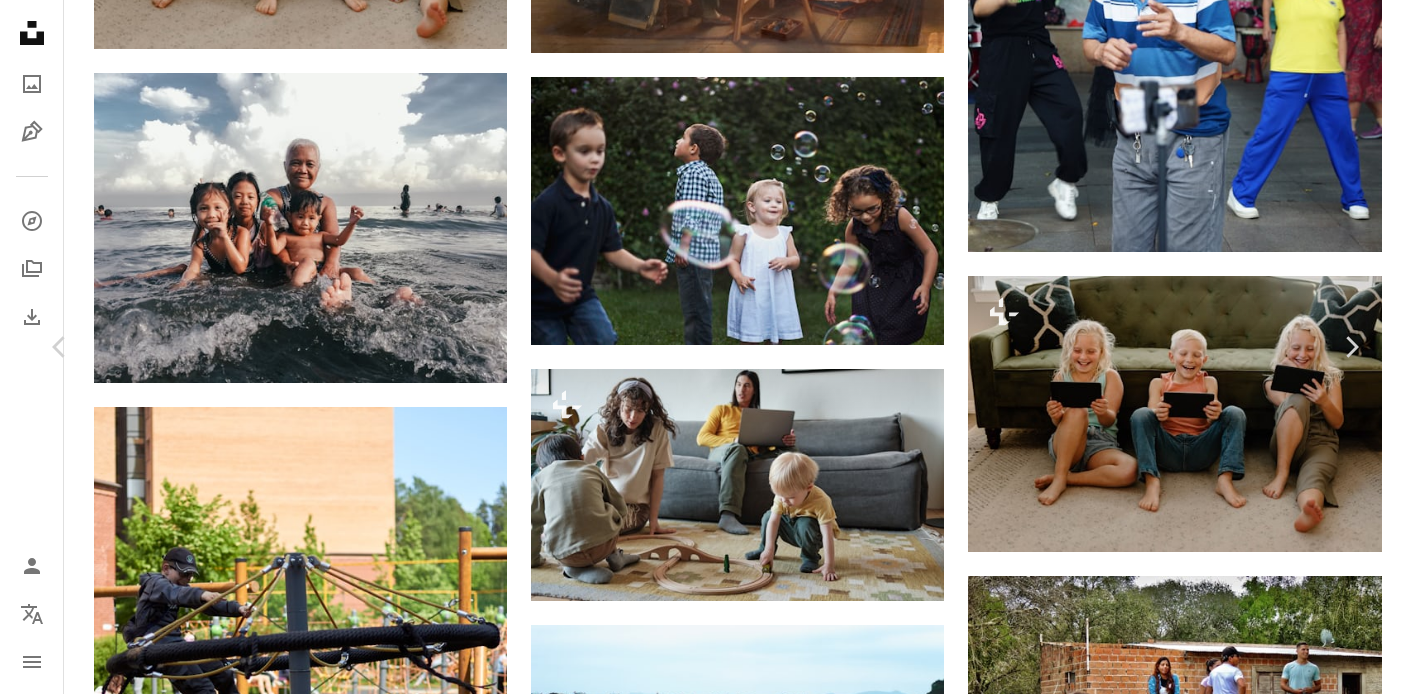 click on "An X shape Chevron left Chevron right [FIRST] [LAST] [USERNAME] A heart A plus sign Download free Chevron down Zoom in Views 47,493 Downloads 347 A forward-right arrow Share Info icon Info More Actions A map marker [PARK_NAME] ([PARK_NAME]), [NUMBER] Chome-[NUMBER] [DISTRICT], [CITY], [PREFECTURE] Calendar outlined Published on  December 5, 2022 Camera FUJIFILM, X-T4 Safety Free to use under the  Unsplash License tokyo old men shinjuku playing games woman japan female adult furniture jewelry boy male vehicle child bicycle bag glasses jeans hat necklace Free pictures Browse premium related images on iStock  |  Save 20% with code UNSPLASH20 View more on iStock  ↗ Related images A heart A plus sign [FIRST] [LAST] Available for hire A checkmark inside of a circle Arrow pointing down A heart A plus sign [FIRST] [LAST] Available for hire A checkmark inside of a circle Arrow pointing down Plus sign for Unsplash+ A heart A plus sign Getty Images For  Unsplash+ A lock Download A heart A plus sign [FIRST] Arrow pointing down A heart A plus sign [FIRST] [LAST] Arrow pointing down A heart A plus sign [FIRST] [LAST]" at bounding box center (705, 4981) 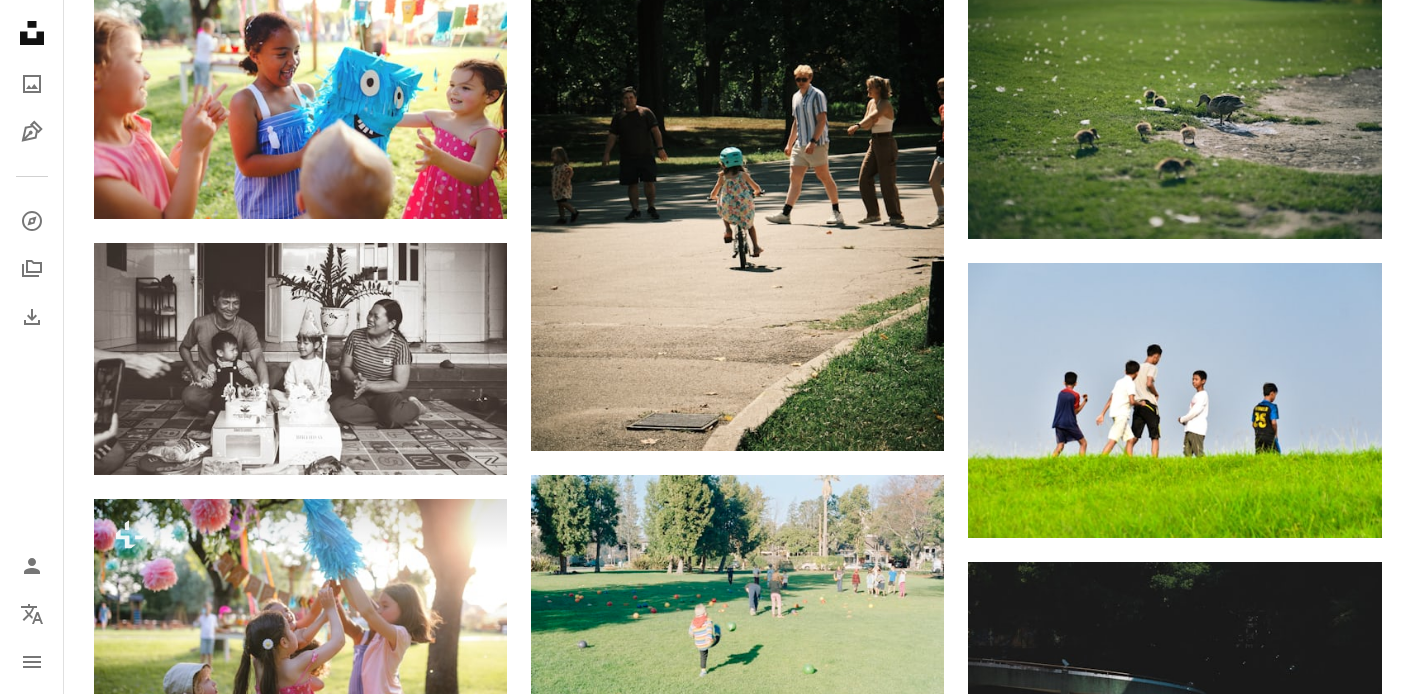scroll, scrollTop: 0, scrollLeft: 0, axis: both 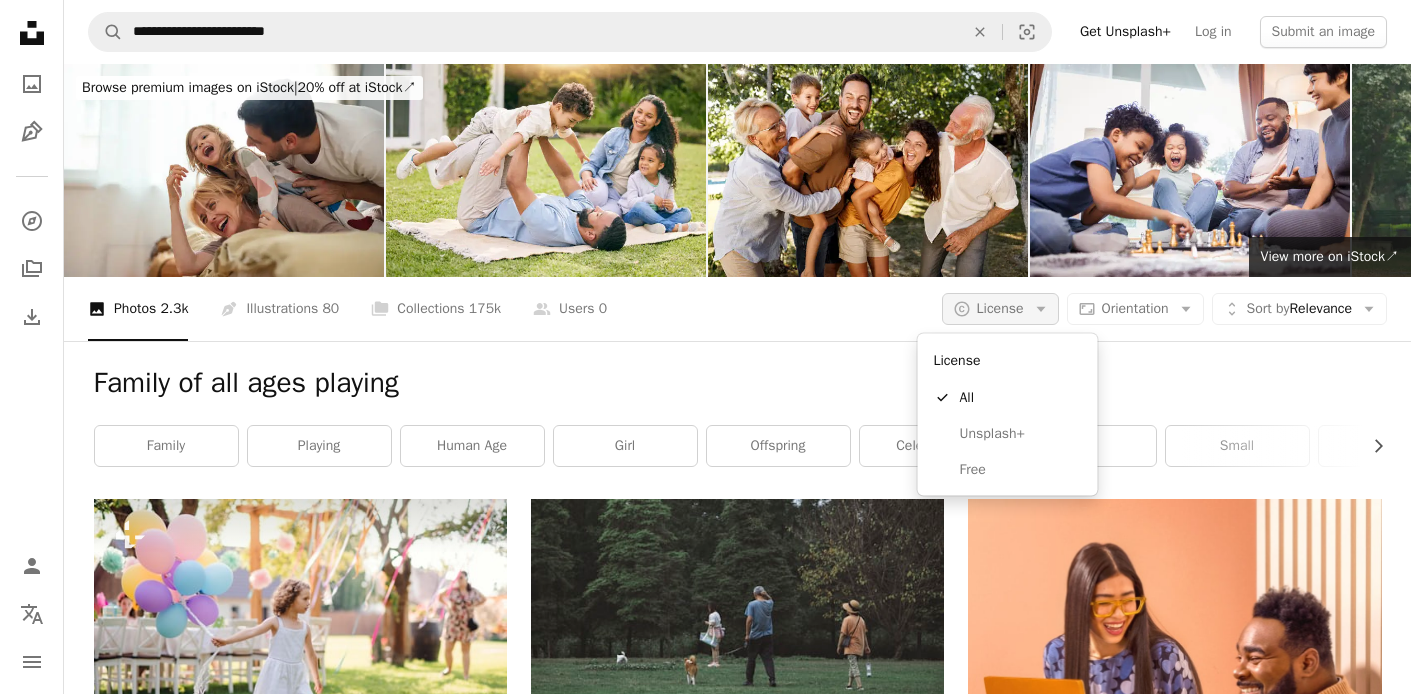 click on "License" at bounding box center (1000, 308) 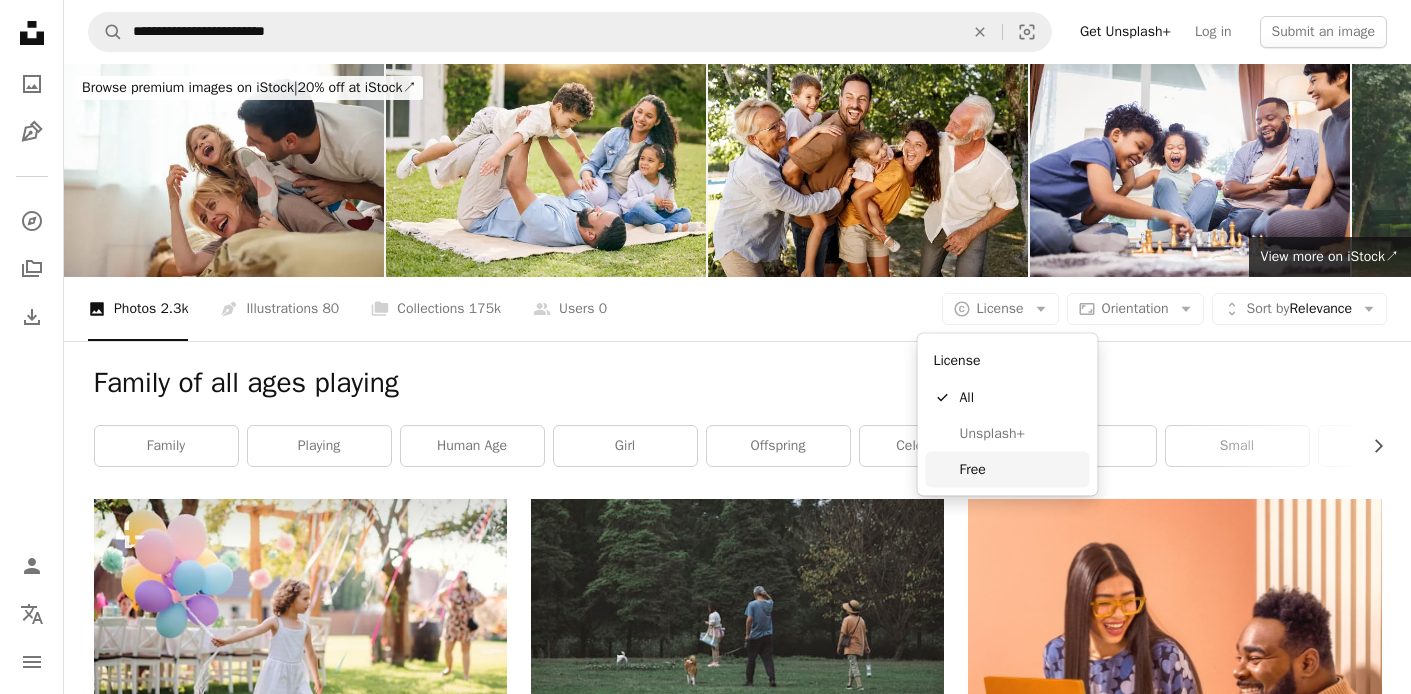 click on "Free" at bounding box center [1021, 469] 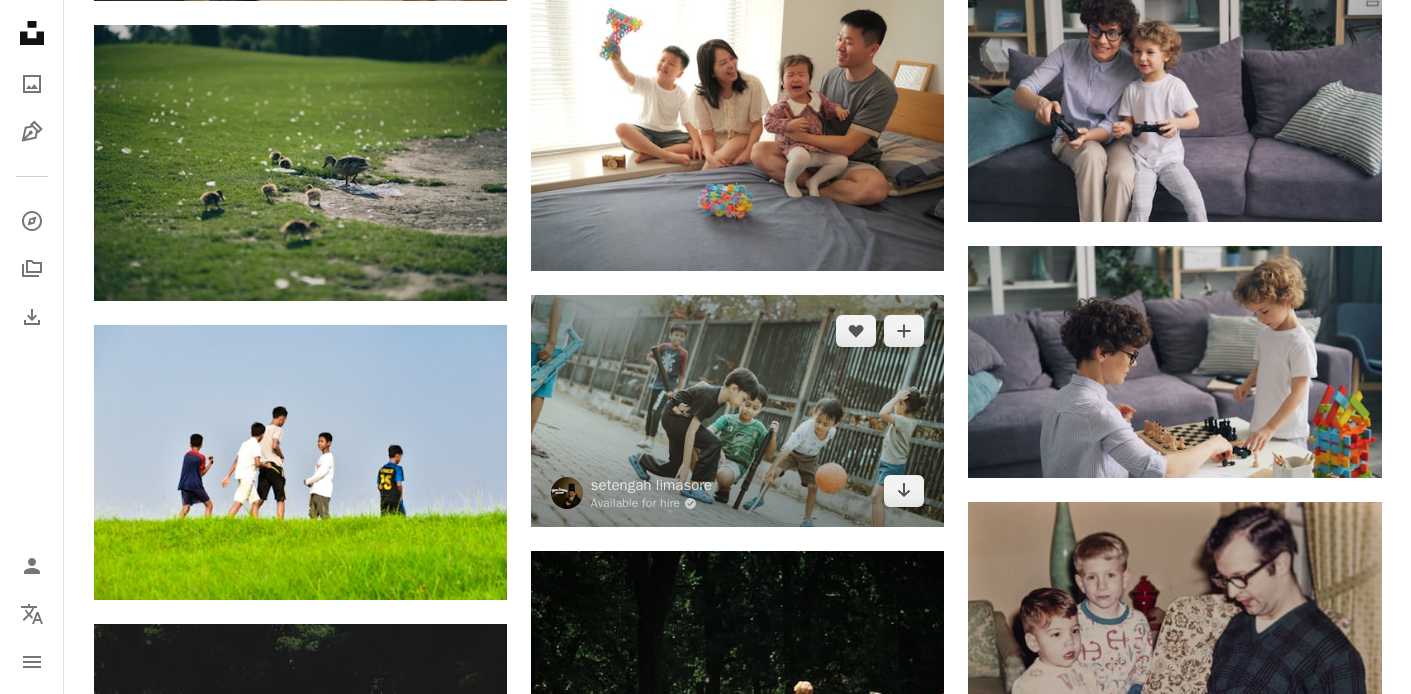 scroll, scrollTop: 1460, scrollLeft: 0, axis: vertical 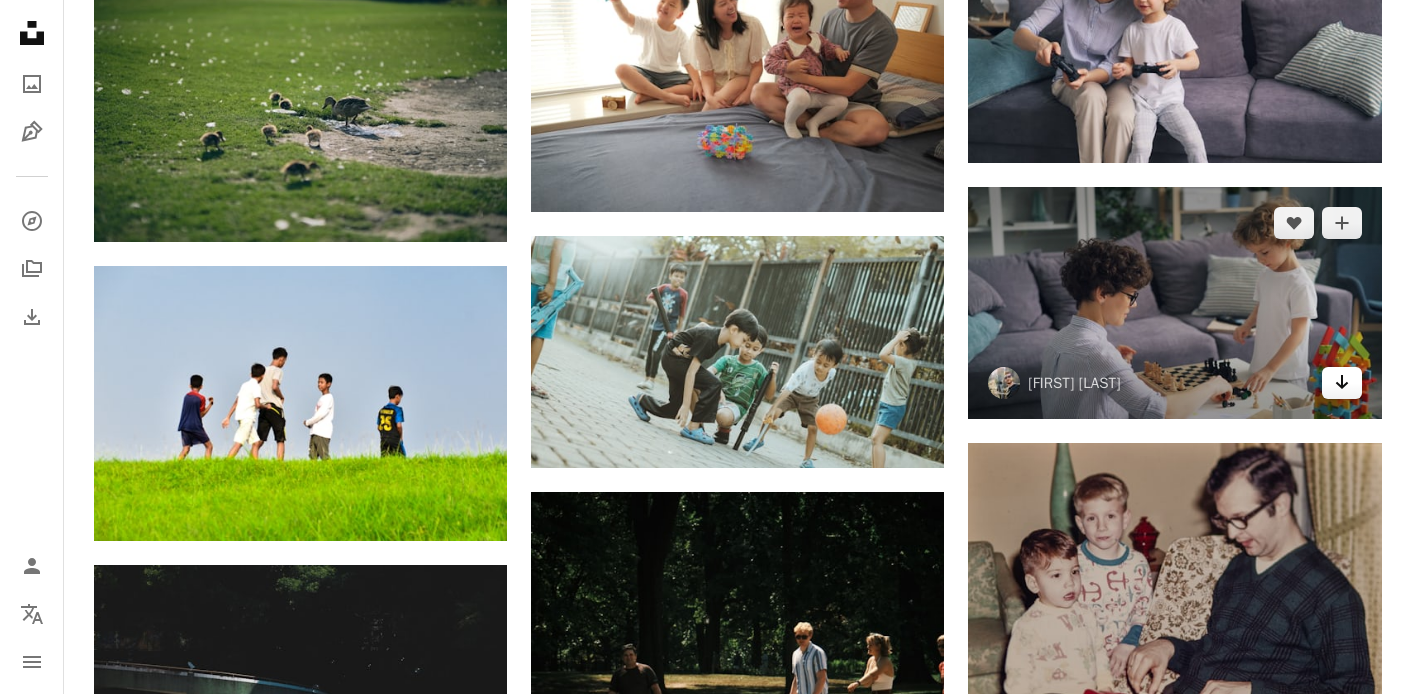 click on "Arrow pointing down" at bounding box center (1342, 383) 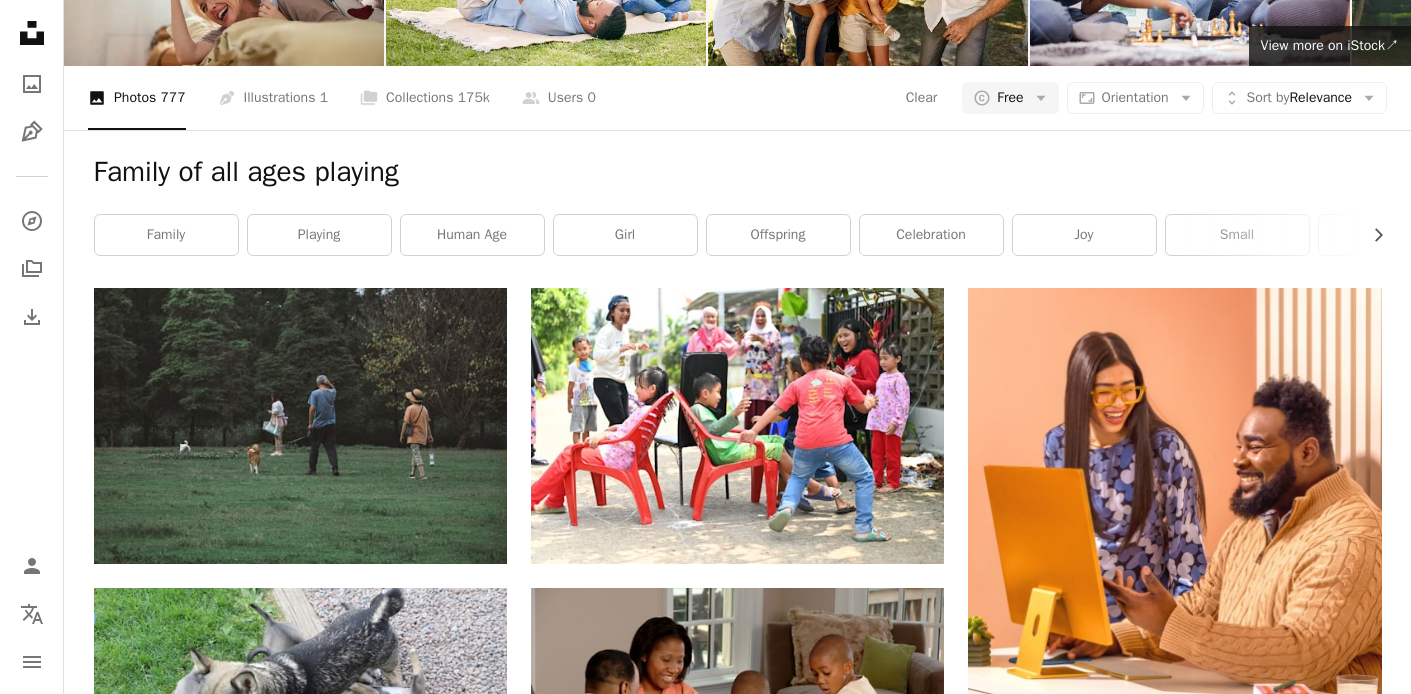 scroll, scrollTop: 0, scrollLeft: 0, axis: both 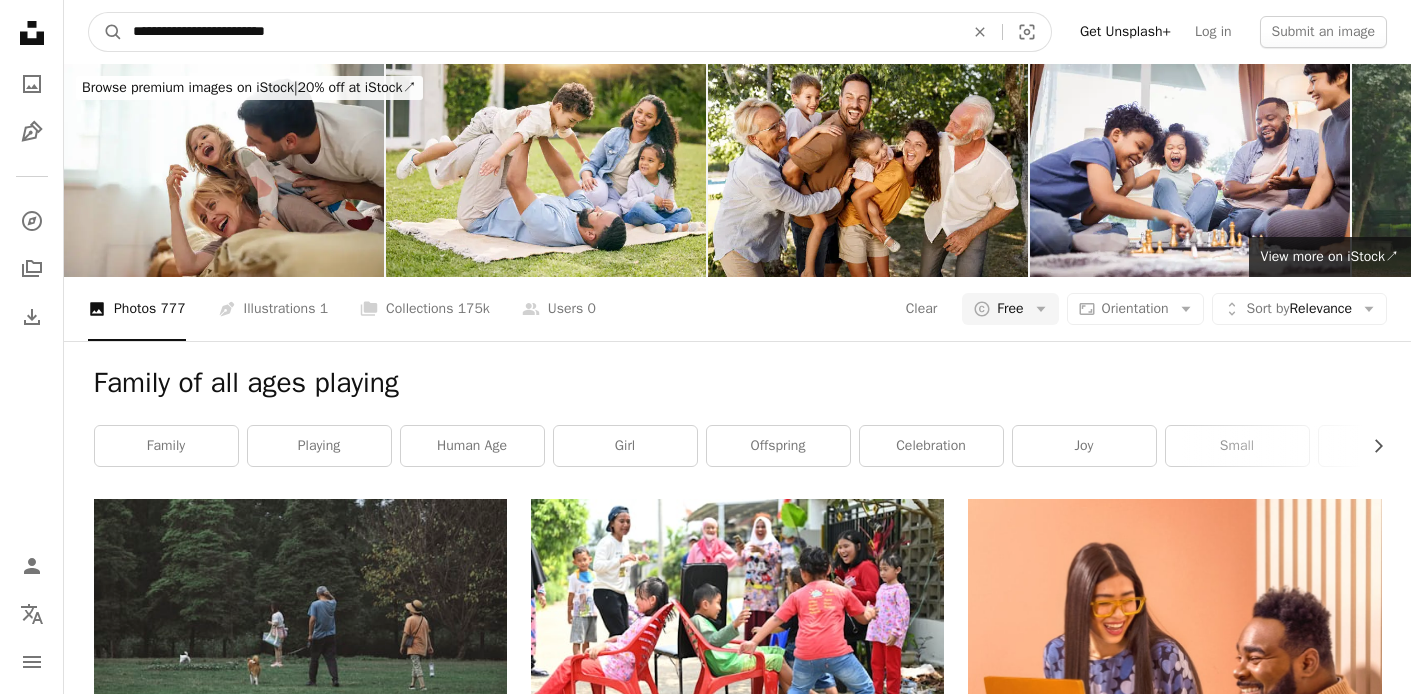 click on "**********" at bounding box center [540, 32] 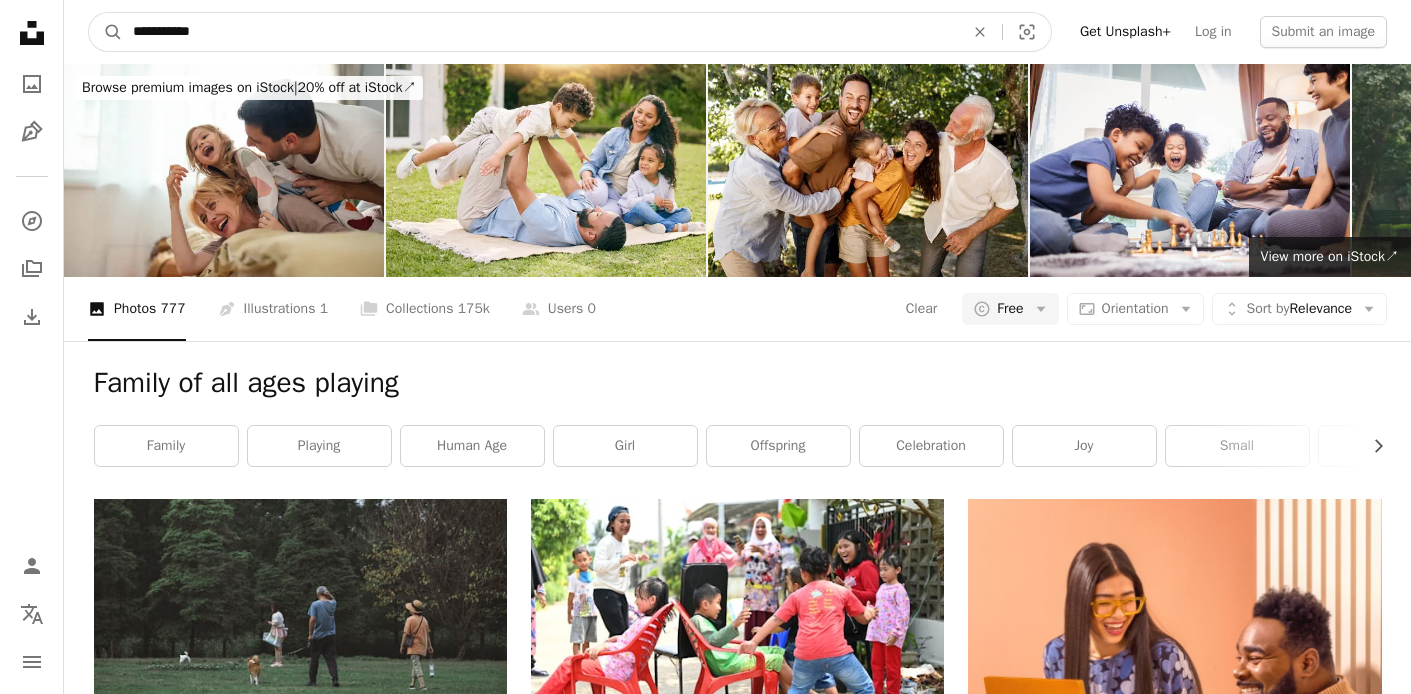 type on "**********" 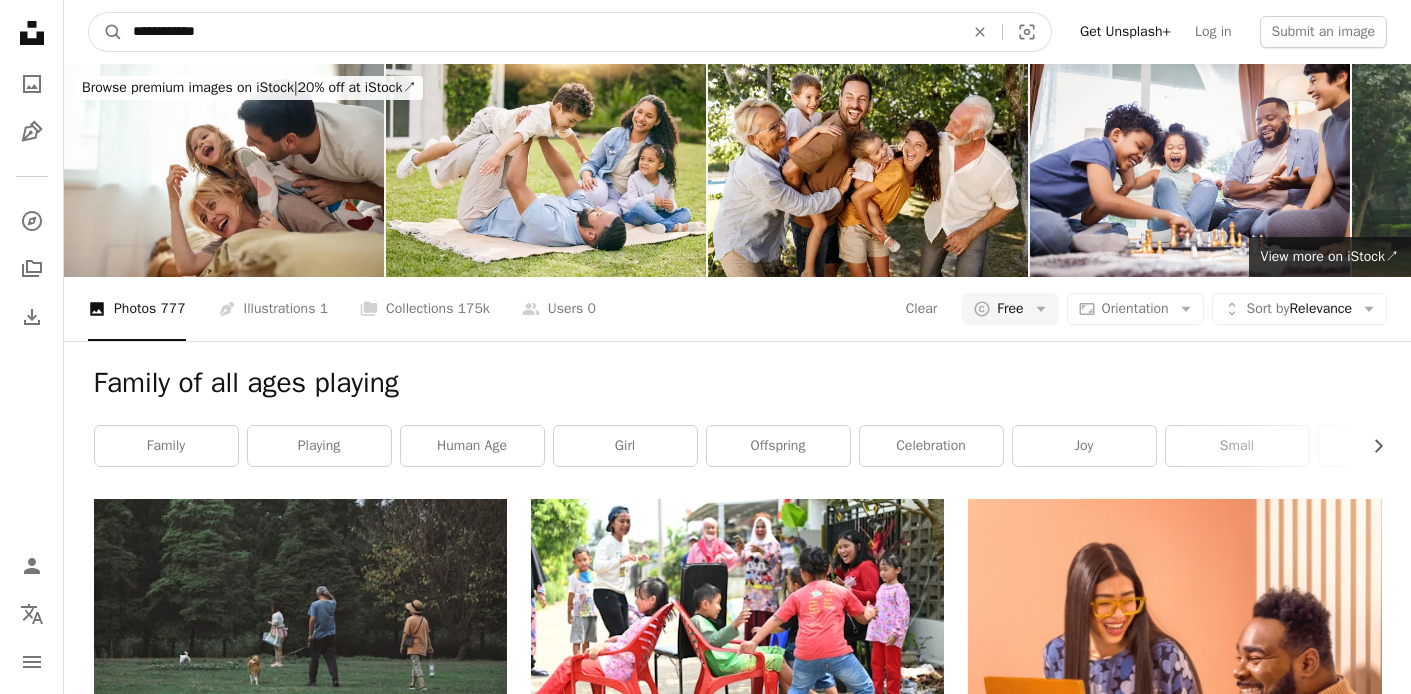 click on "A magnifying glass" at bounding box center (106, 32) 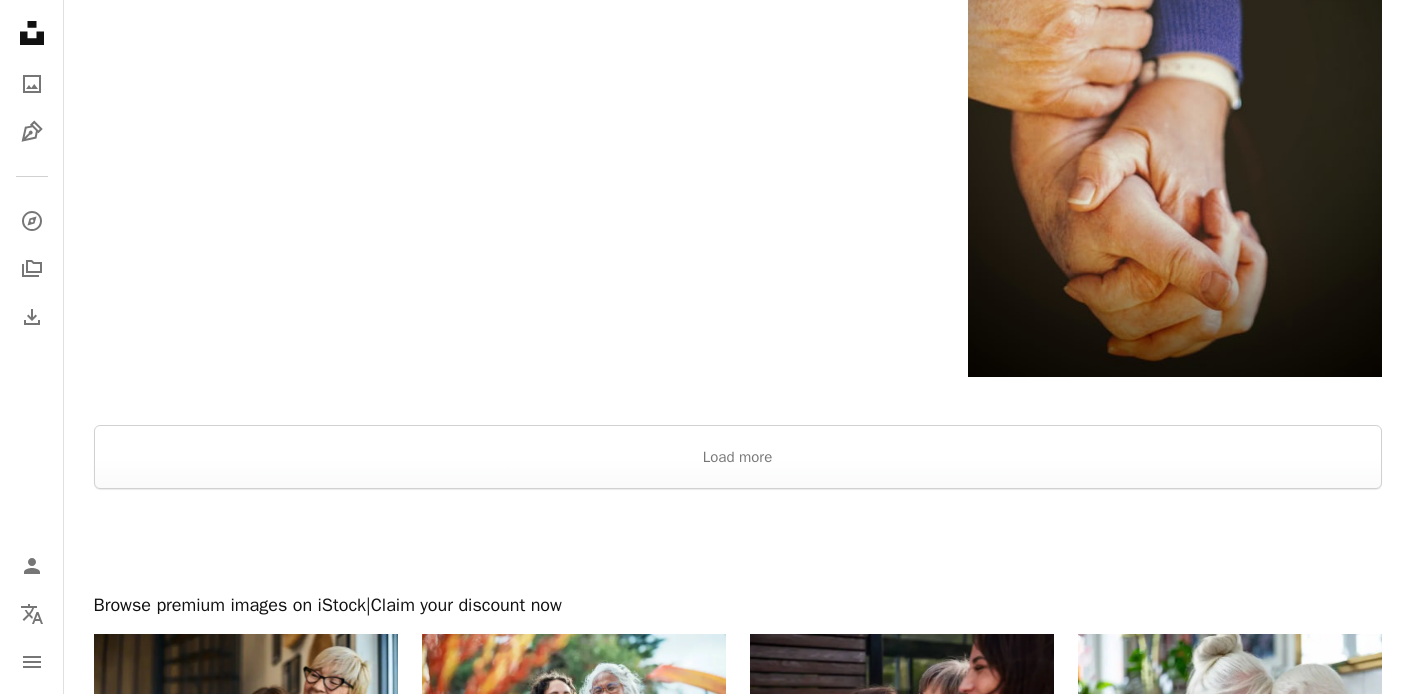 scroll, scrollTop: 3747, scrollLeft: 0, axis: vertical 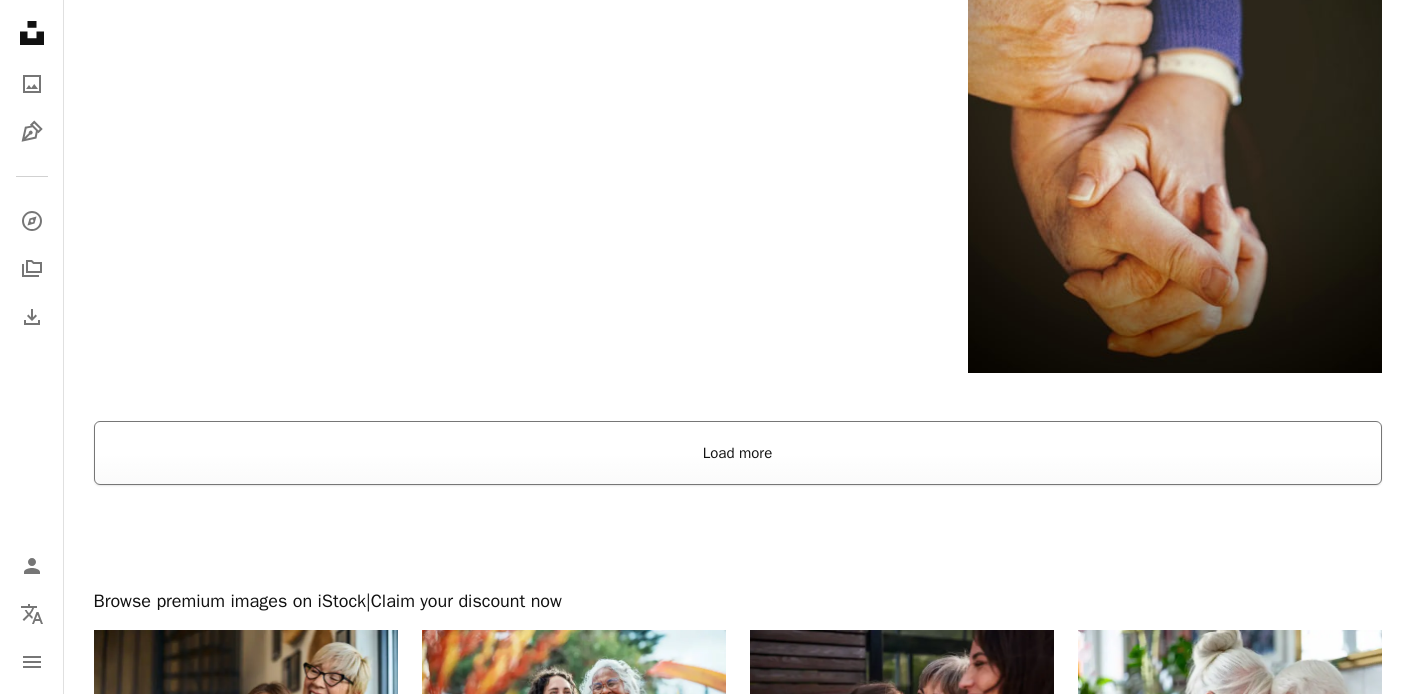 click on "Load more" at bounding box center [738, 453] 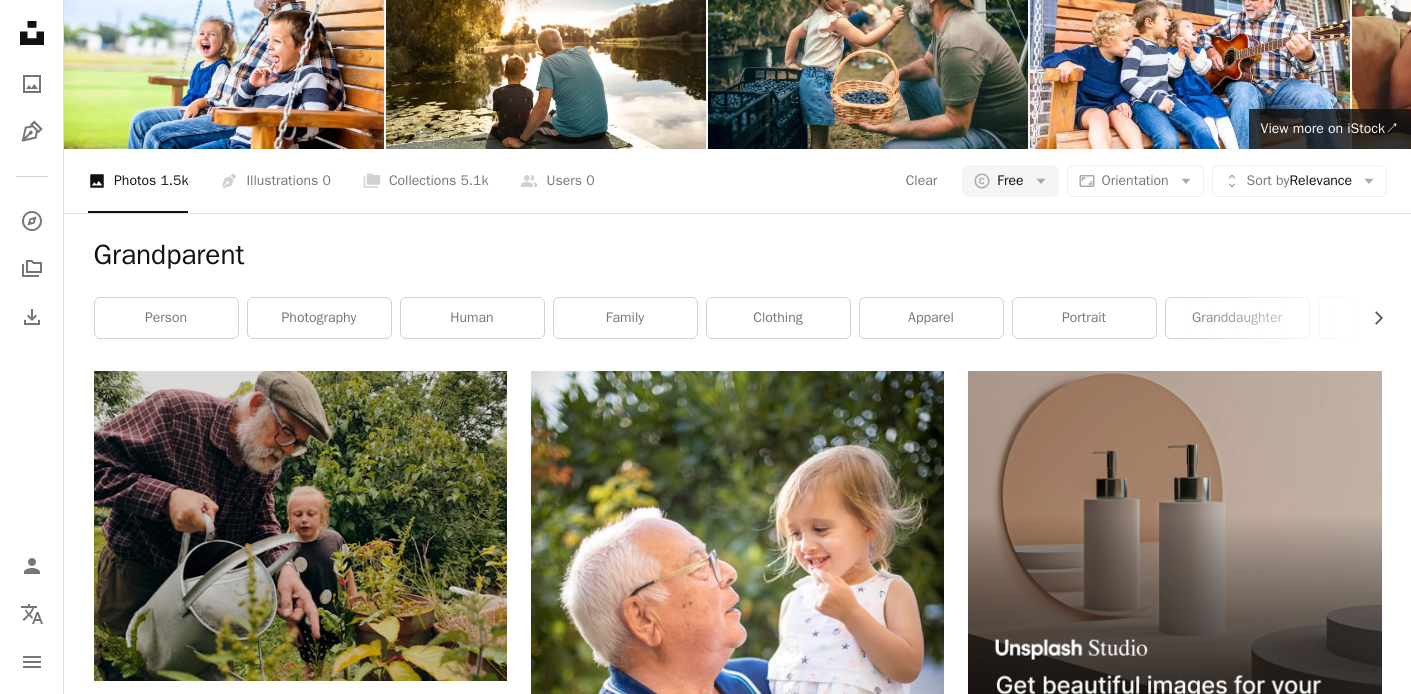 scroll, scrollTop: 0, scrollLeft: 0, axis: both 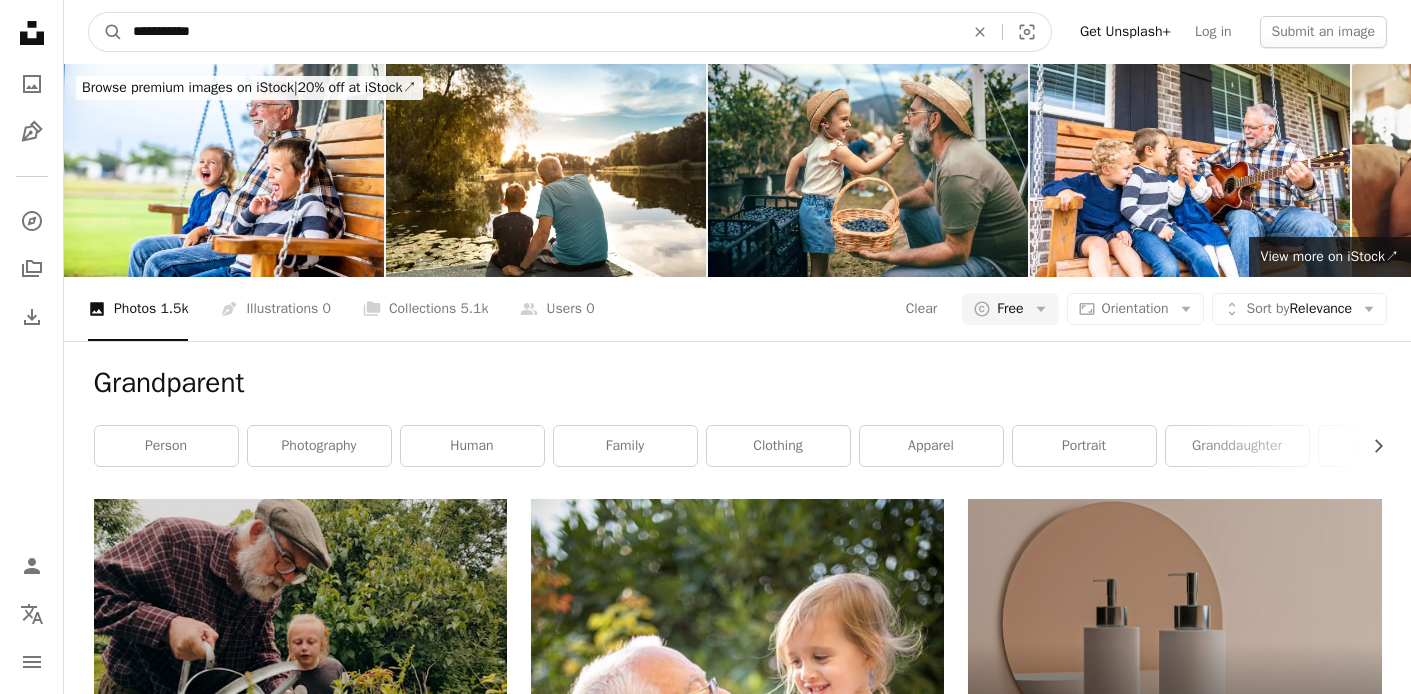 click on "**********" at bounding box center [540, 32] 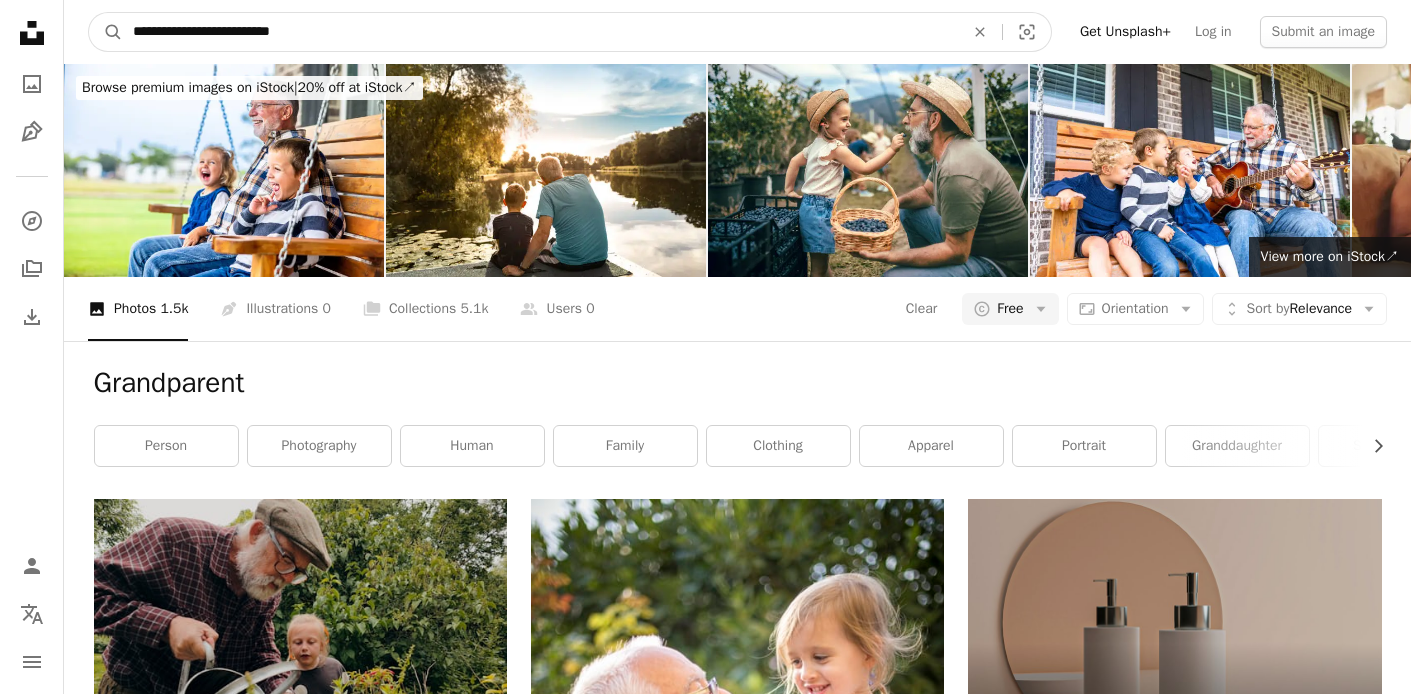 type on "**********" 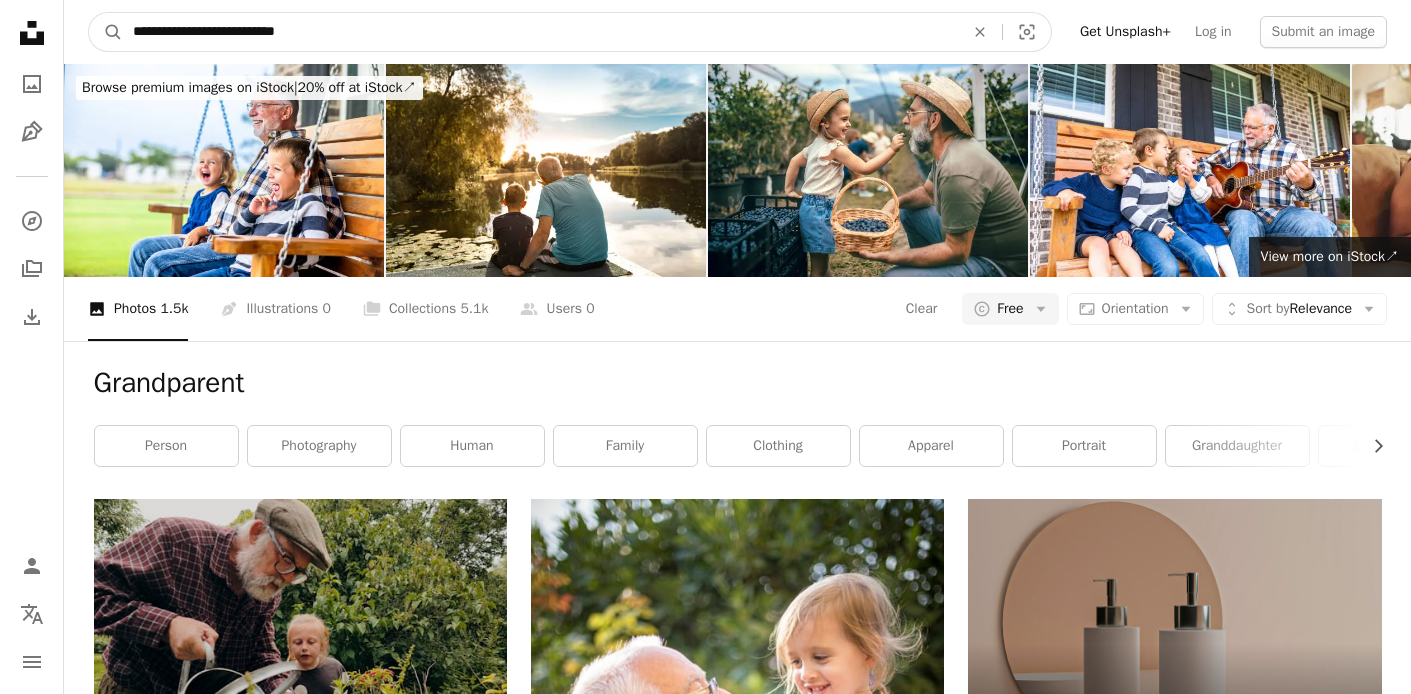 click on "A magnifying glass" at bounding box center [106, 32] 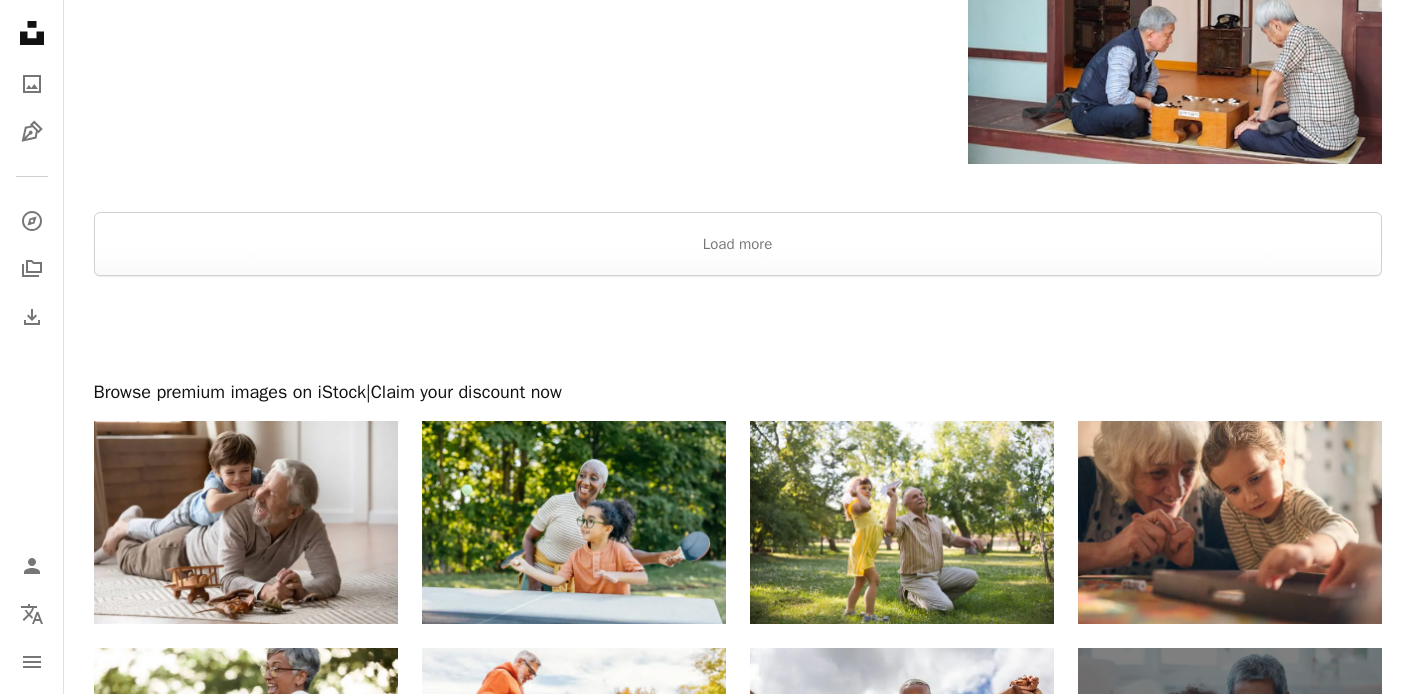 scroll, scrollTop: 4003, scrollLeft: 0, axis: vertical 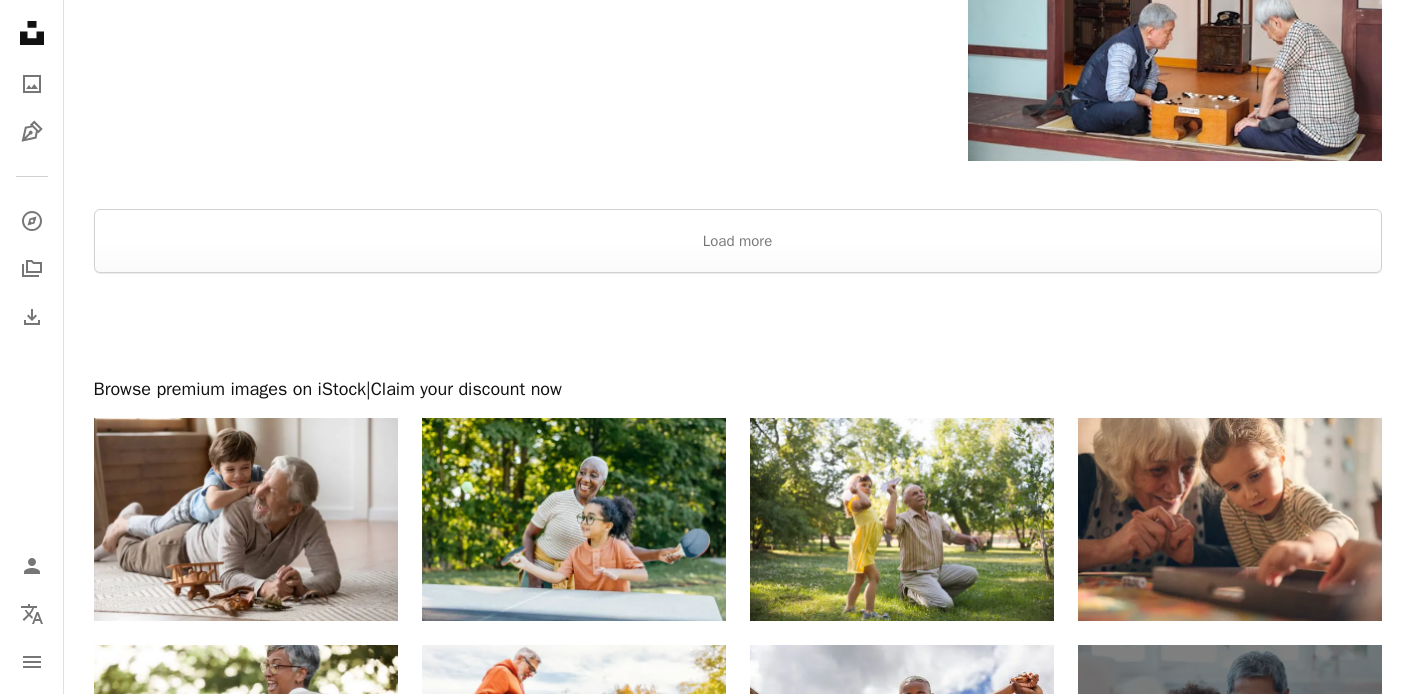 click at bounding box center [737, 185] 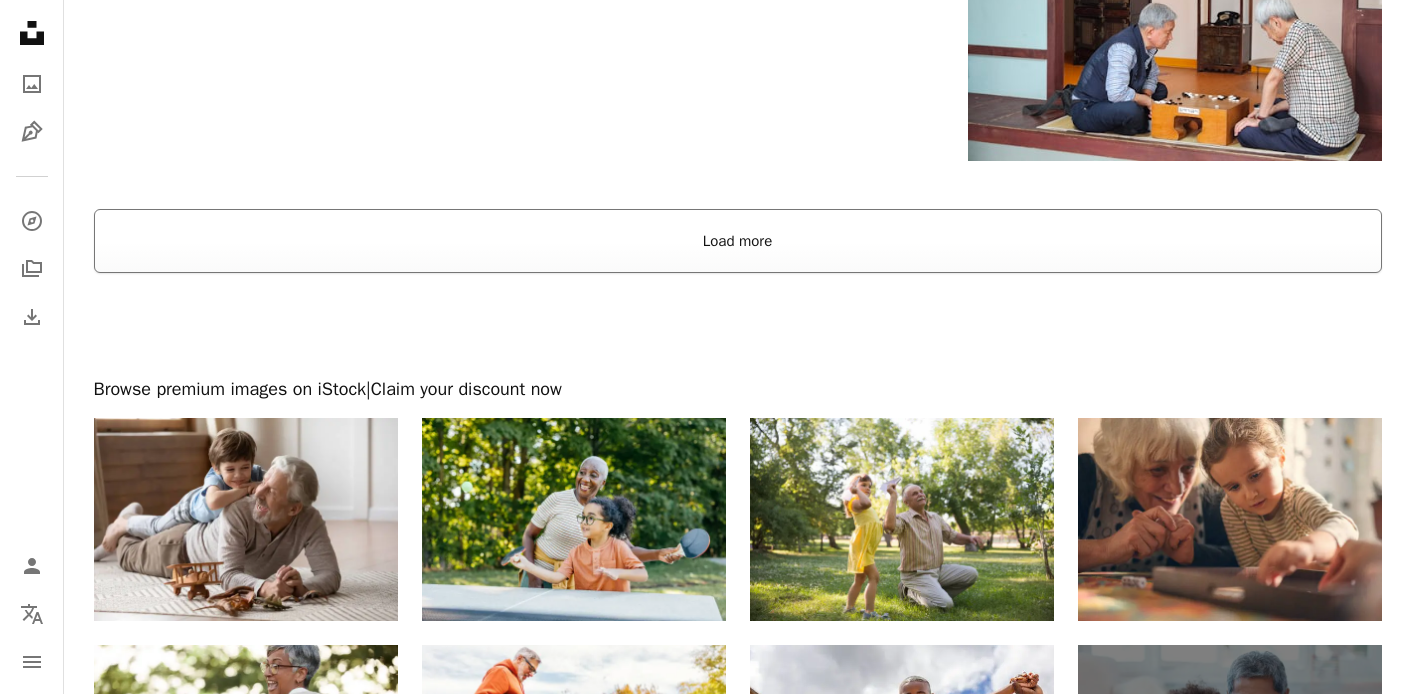 click on "Load more" at bounding box center [738, 241] 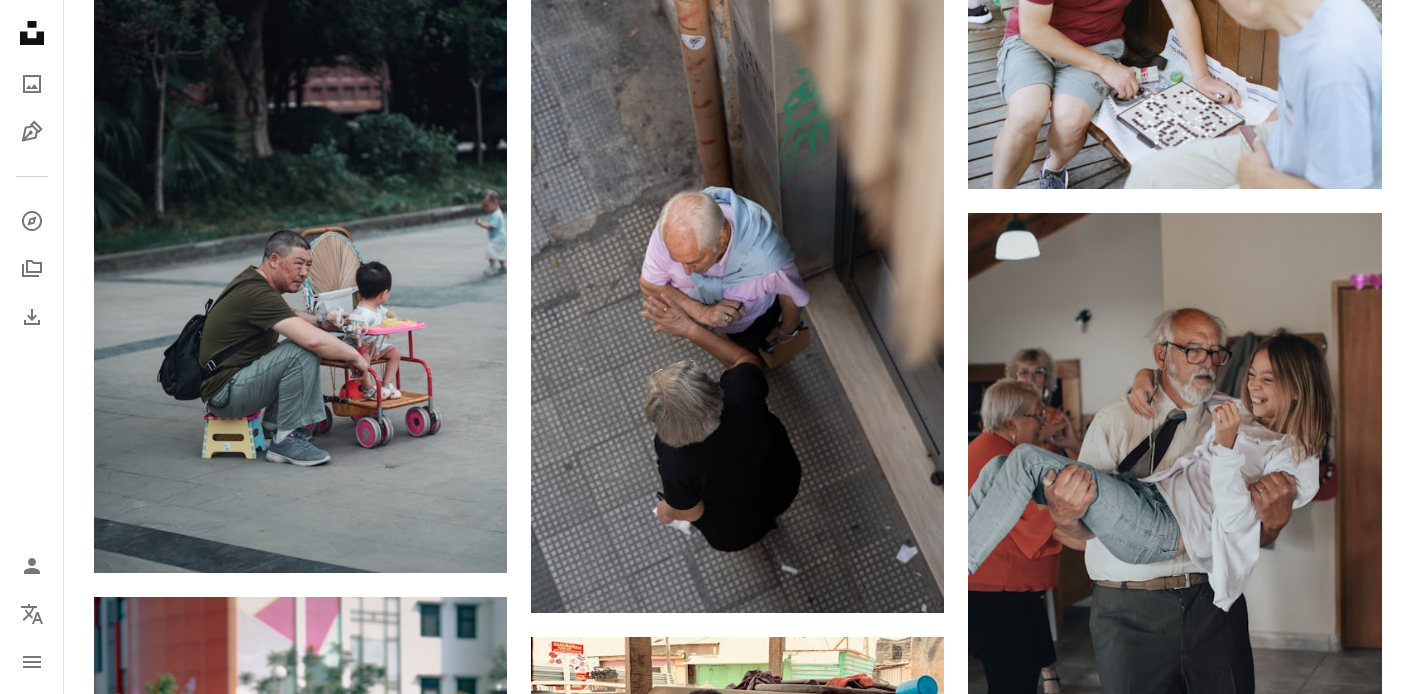 scroll, scrollTop: 0, scrollLeft: 0, axis: both 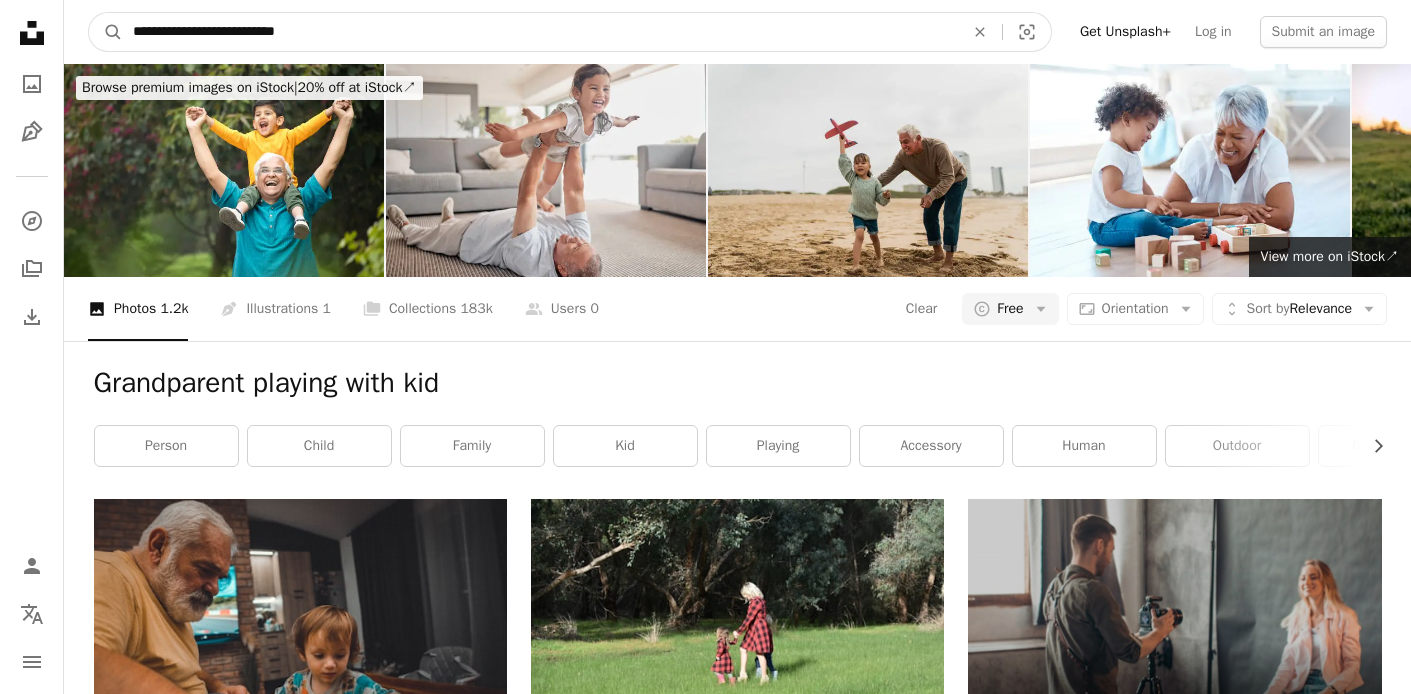 click on "**********" at bounding box center (540, 32) 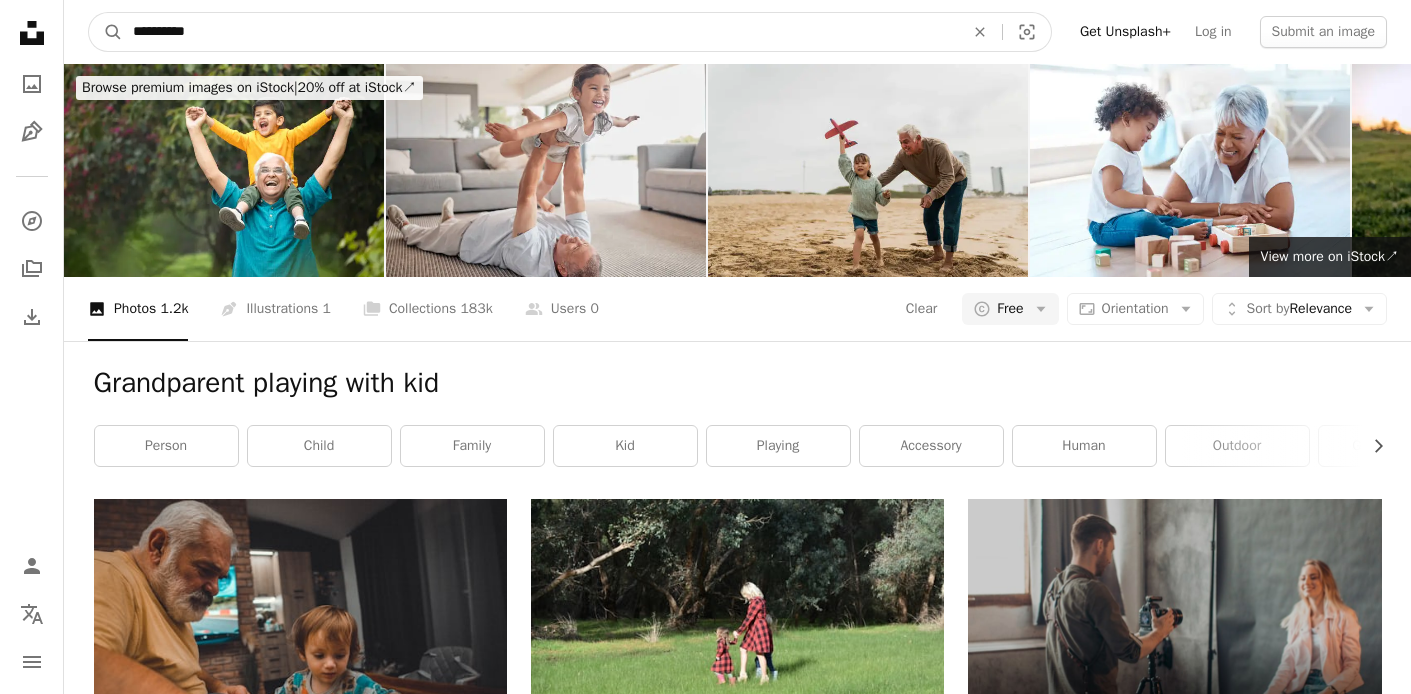 type on "**********" 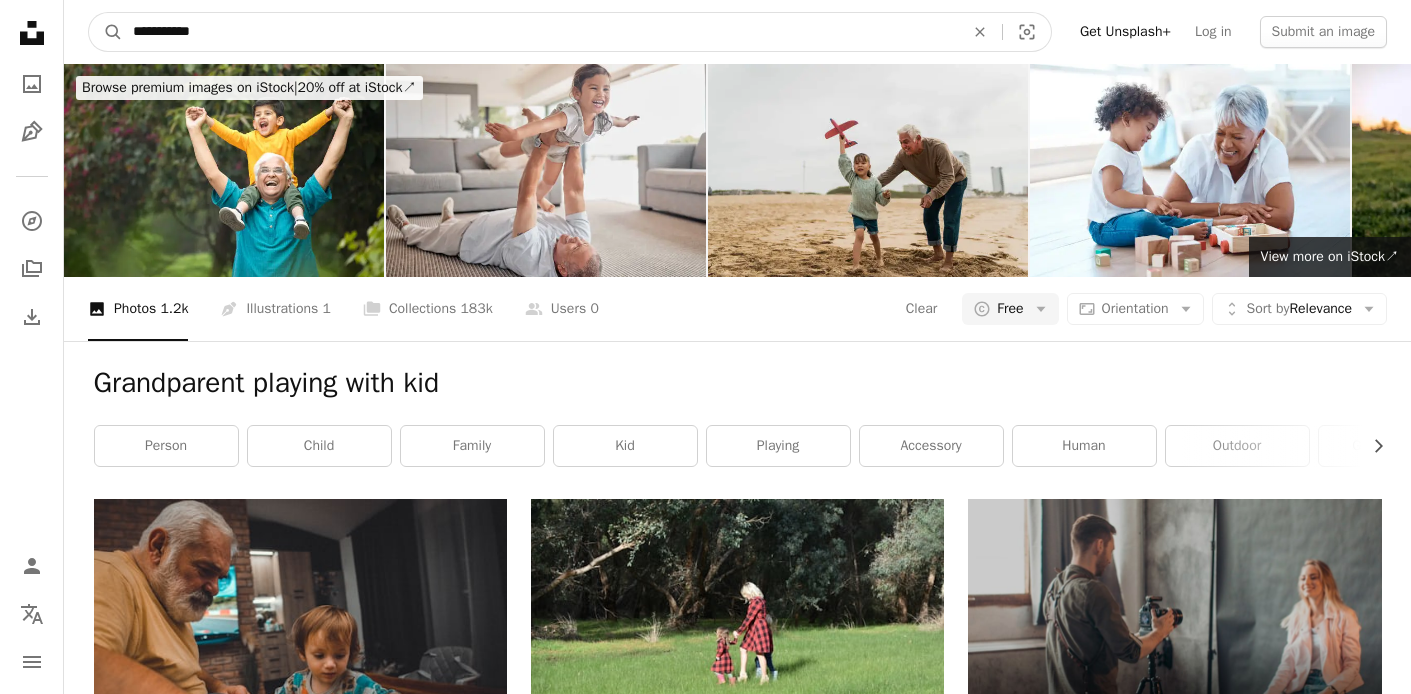 click on "A magnifying glass" at bounding box center (106, 32) 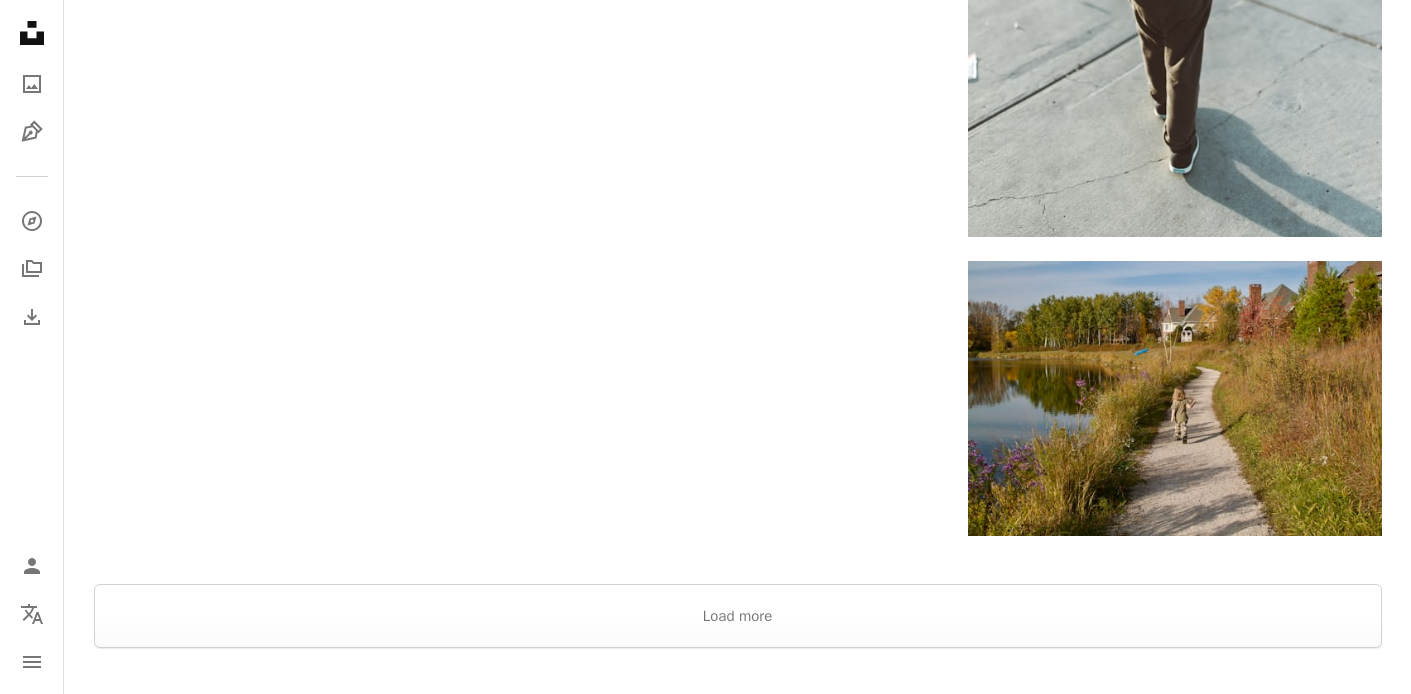 scroll, scrollTop: 3678, scrollLeft: 0, axis: vertical 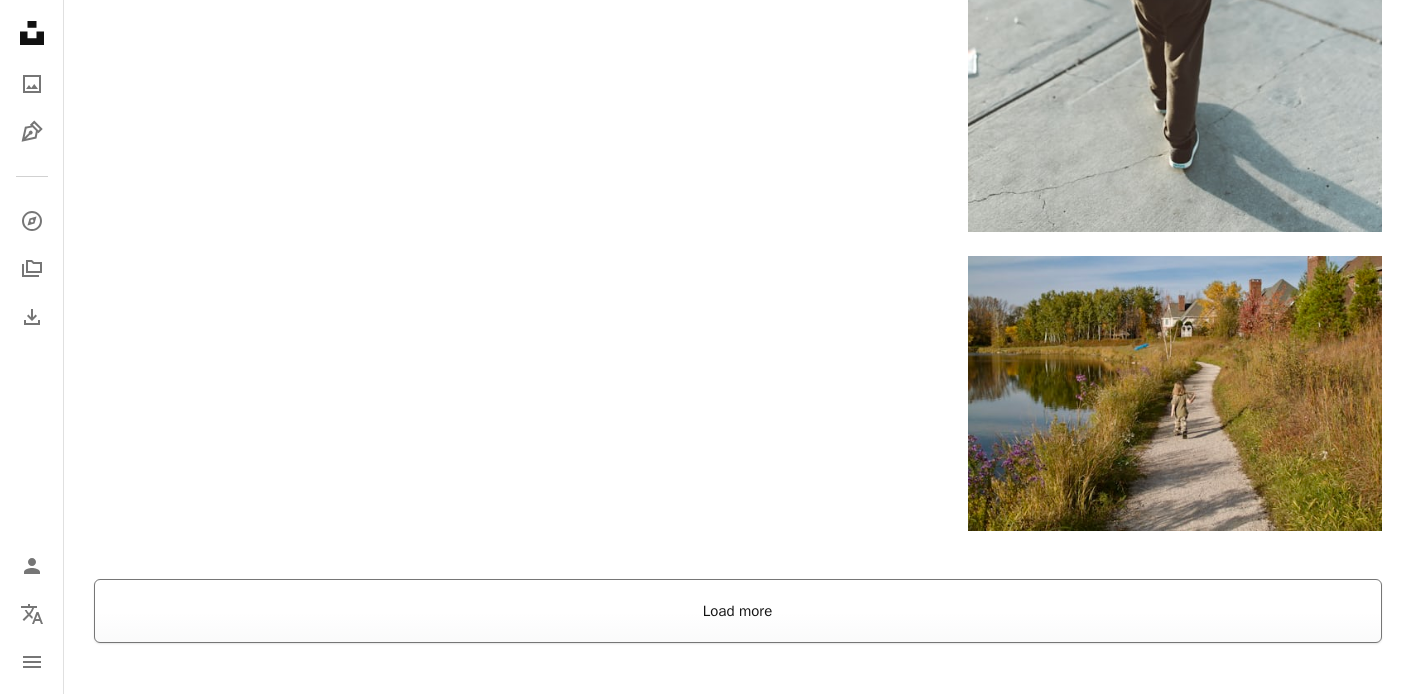 click on "Load more" at bounding box center [738, 611] 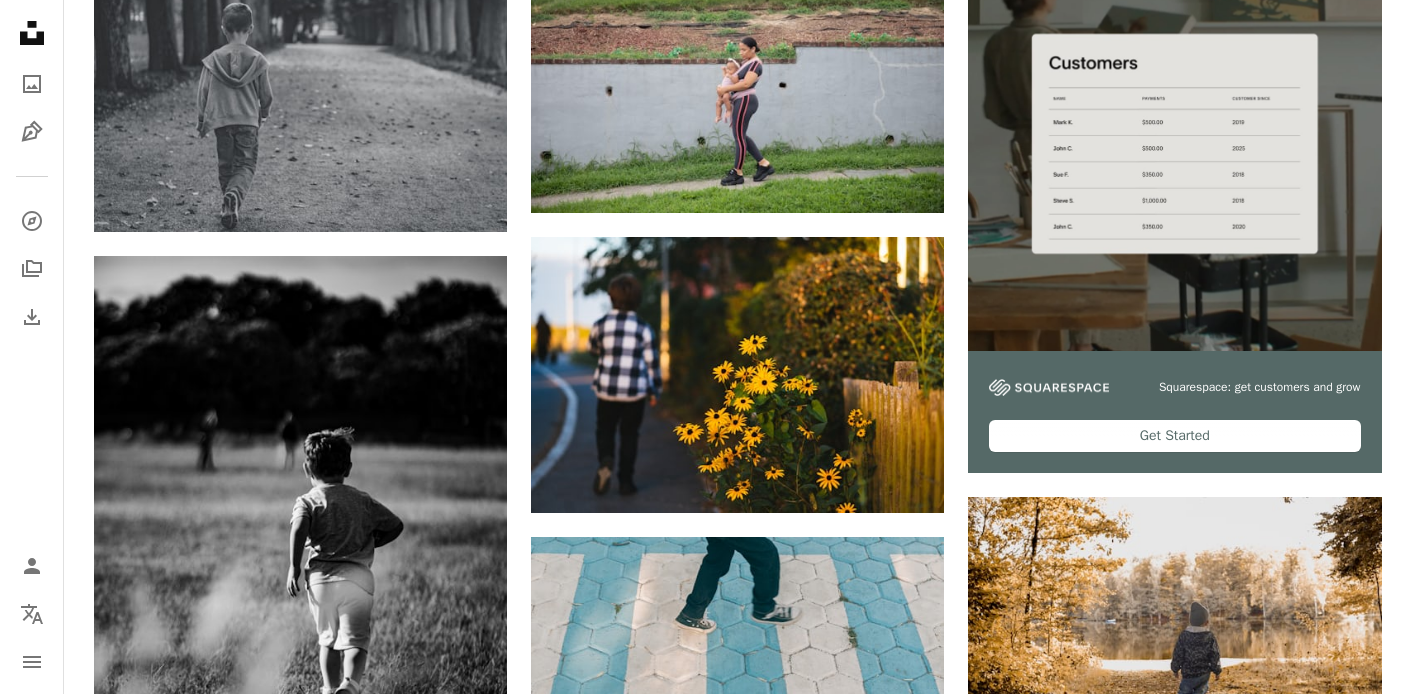 scroll, scrollTop: 0, scrollLeft: 0, axis: both 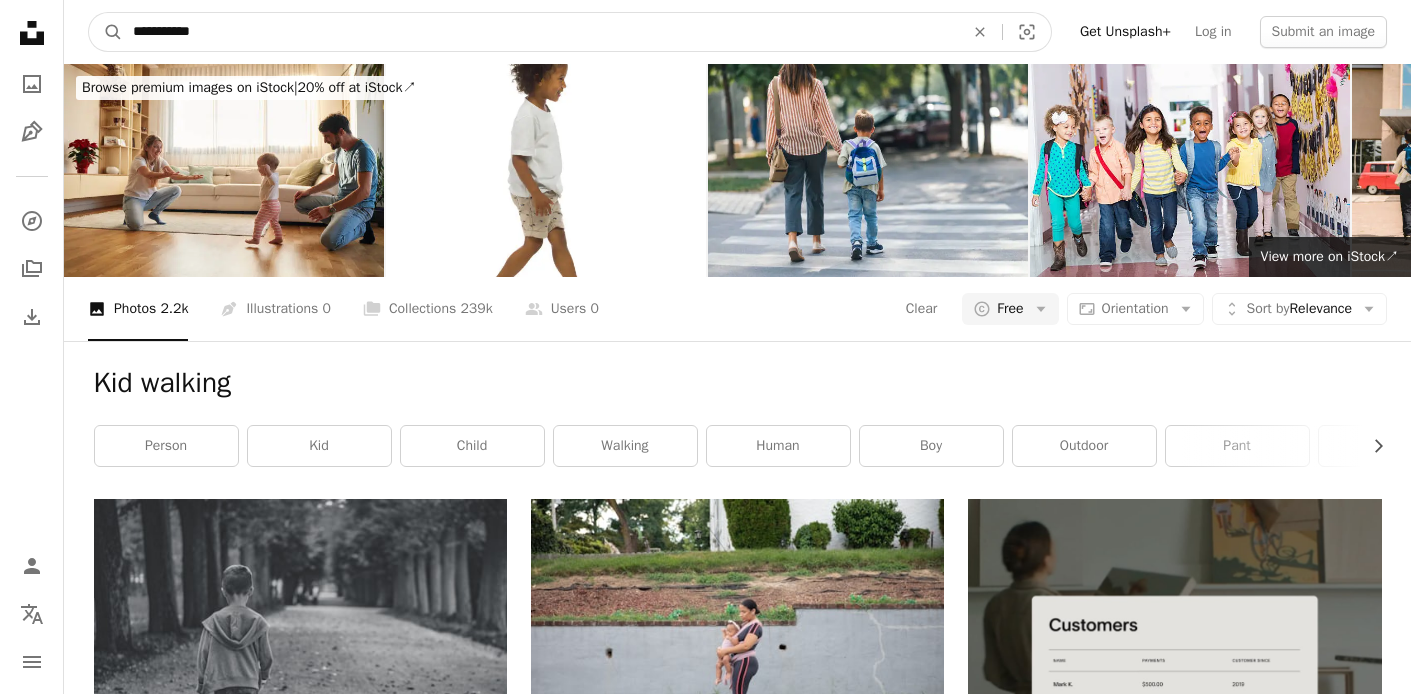 click on "**********" at bounding box center (540, 32) 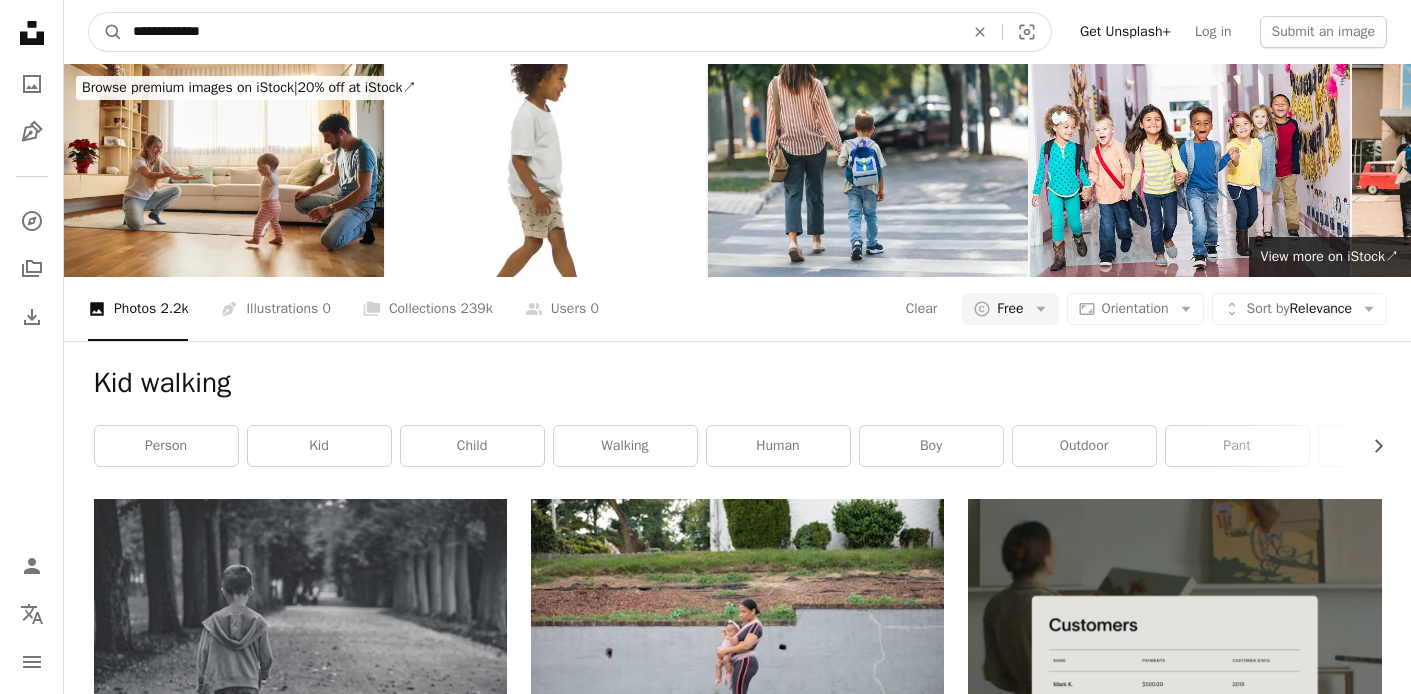 type on "**********" 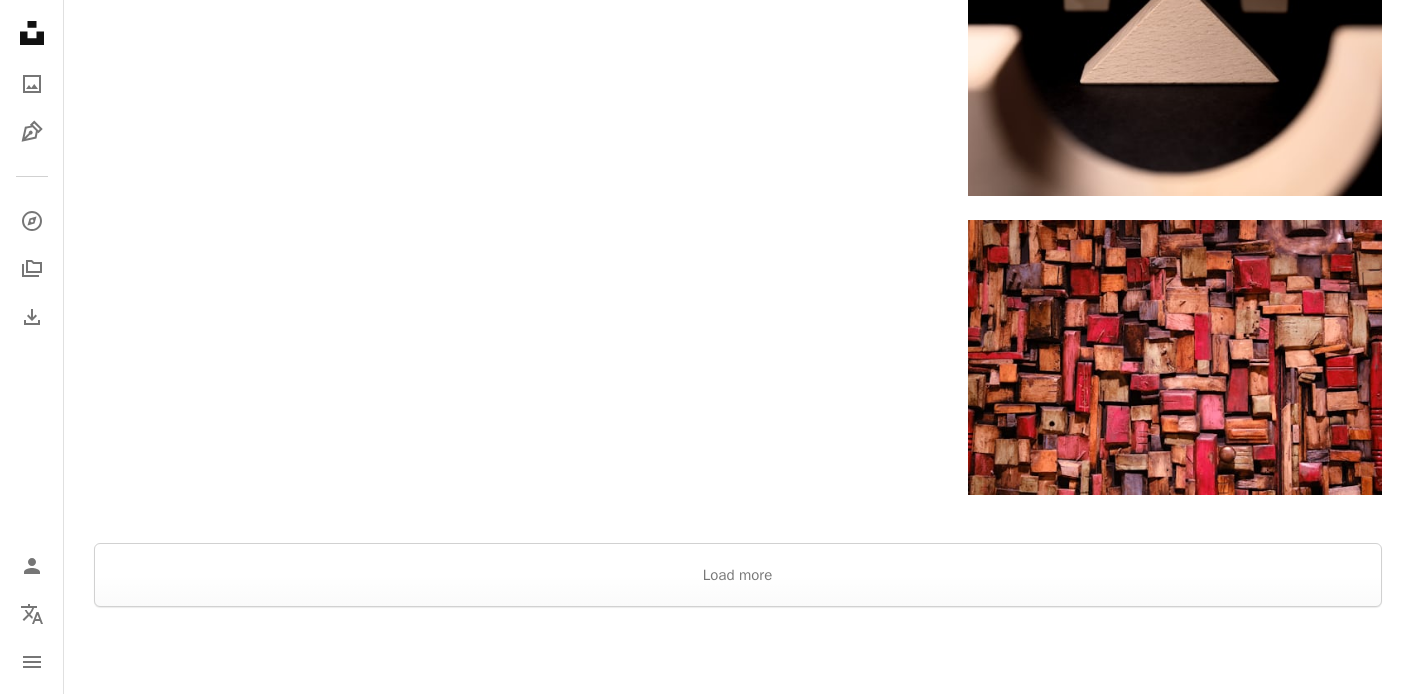scroll, scrollTop: 2693, scrollLeft: 0, axis: vertical 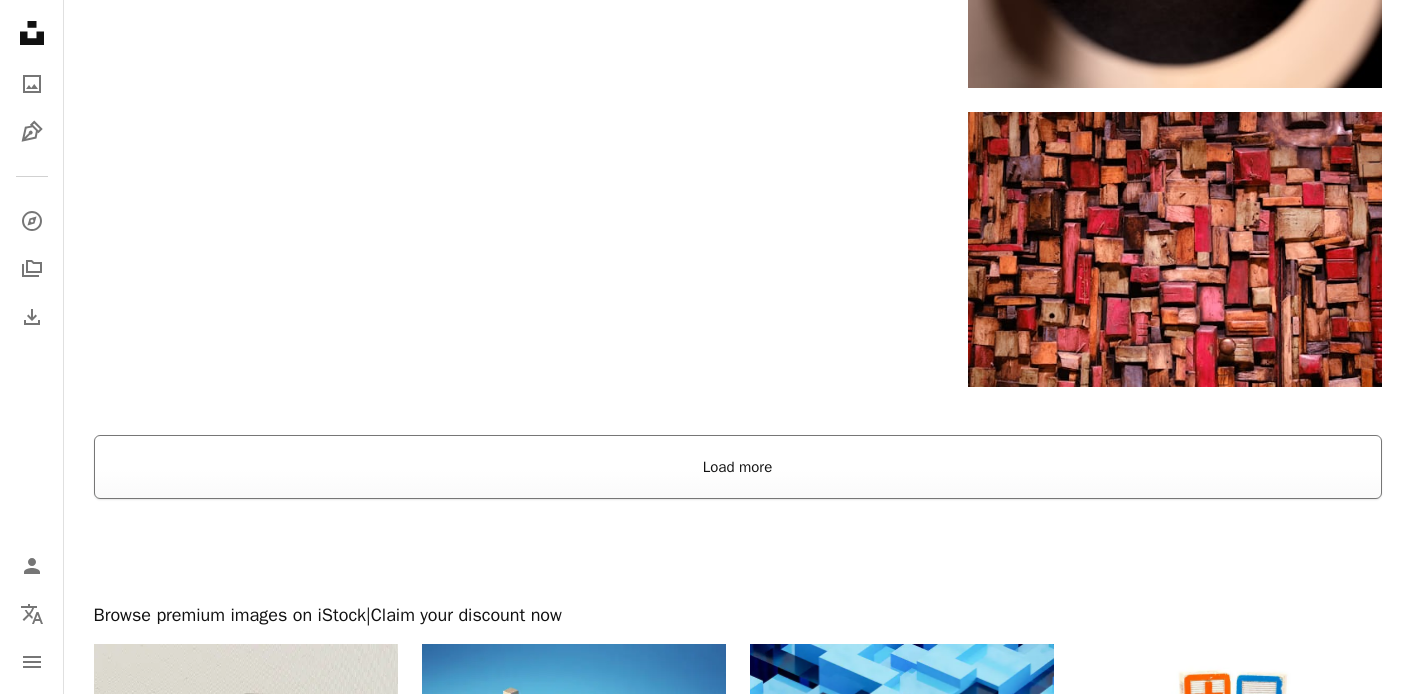 click on "Load more" at bounding box center (738, 467) 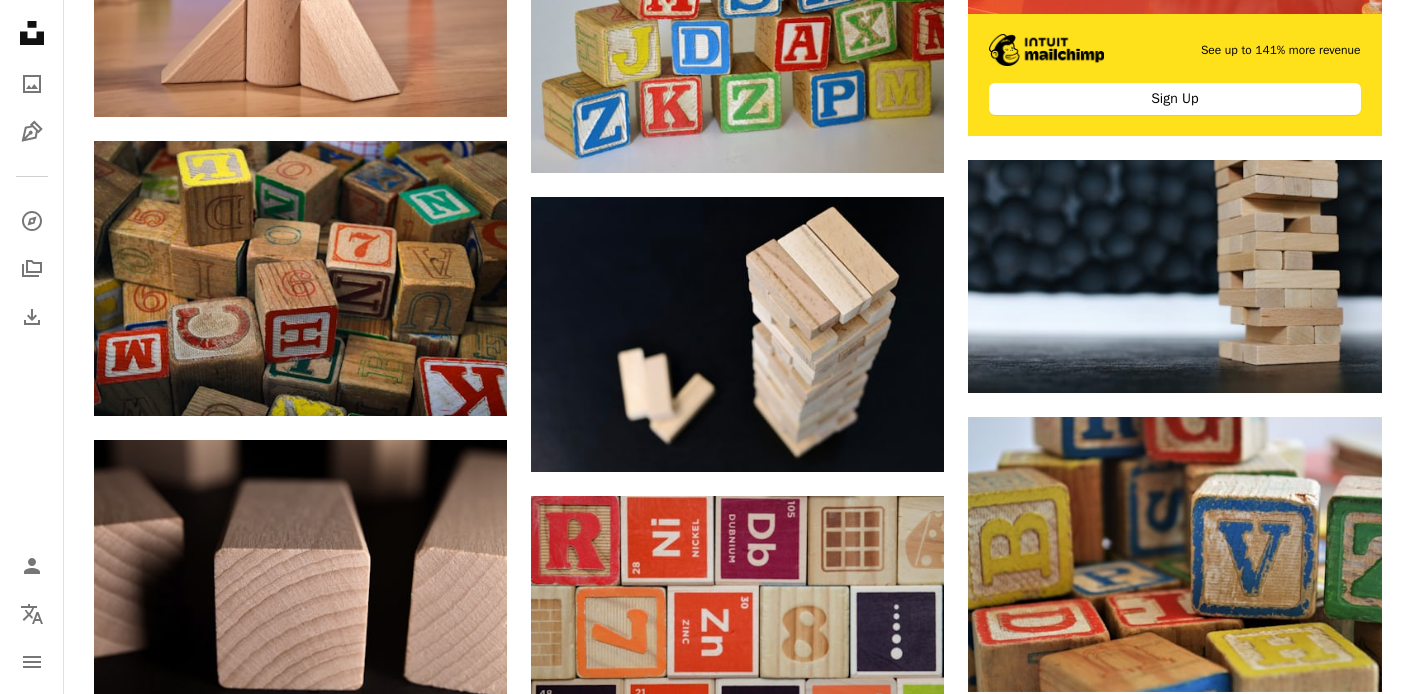 scroll, scrollTop: 902, scrollLeft: 0, axis: vertical 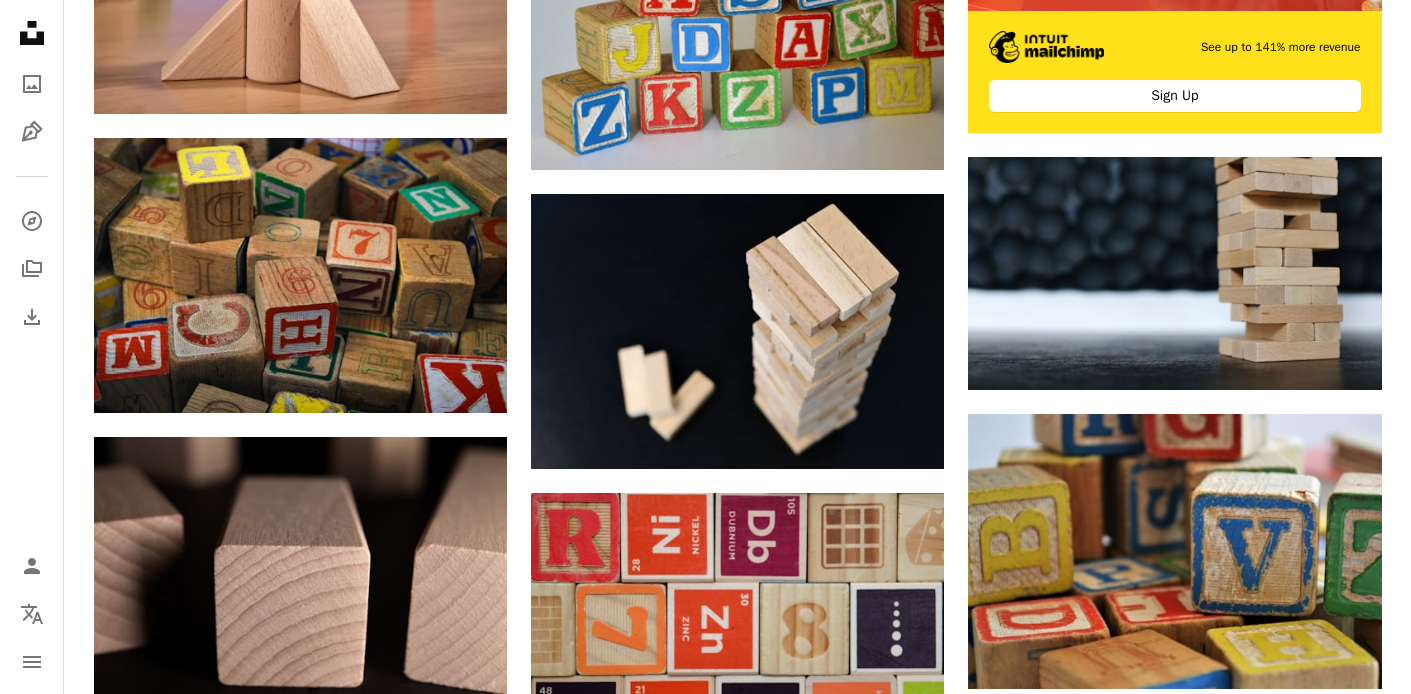 click on "–– ––– –––  –– ––– –  ––– –––  ––––  –   – –– –––  – – ––– –– –– –––– –– See up to 141% more revenue Sign Up A heart A plus sign [FIRST] [LAST] Arrow pointing down A heart A plus sign [FIRST] [LAST] Arrow pointing down A heart A plus sign [FIRST] [LAST] Arrow pointing down A heart A plus sign [FIRST] [LAST] Arrow pointing down A heart A plus sign [FIRST] [LAST] Arrow pointing down A heart A plus sign [FIRST] [LAST] Arrow pointing down A heart A plus sign [FIRST] [LAST] Arrow pointing down A heart A plus sign [LAST] Available for hire A checkmark inside of a circle Arrow pointing down A heart A plus sign [FIRST] [LAST] Available for hire A checkmark inside of a circle Arrow pointing down A heart A plus sign [FIRST] [LAST] Arrow pointing down A heart A plus sign [FIRST] [LAST] Arrow pointing down A heart A plus sign [FIRST] [LAST] Available for hire A checkmark inside of a circle Arrow pointing down A heart A plus sign [FIRST] [LAST] Available for hire A heart A heart" at bounding box center (1174, 9299) 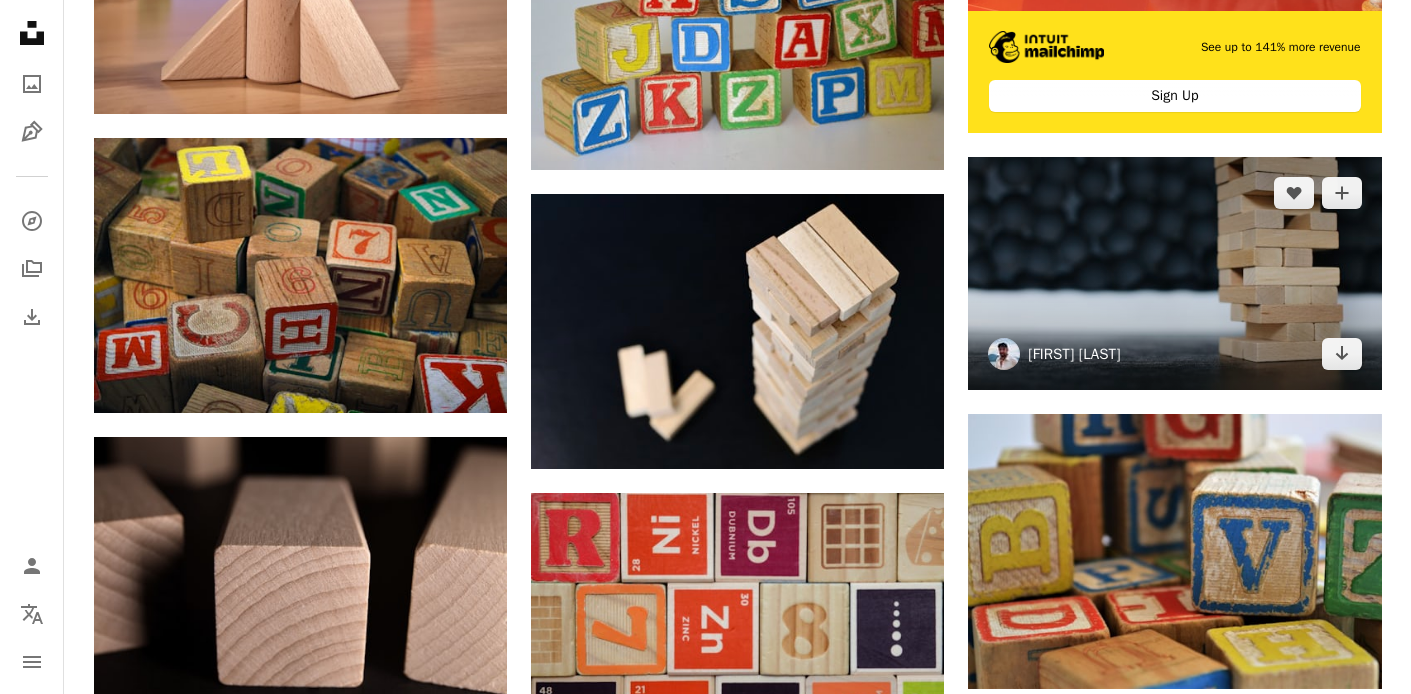 click on "[FIRST] [LAST]" at bounding box center [1074, 354] 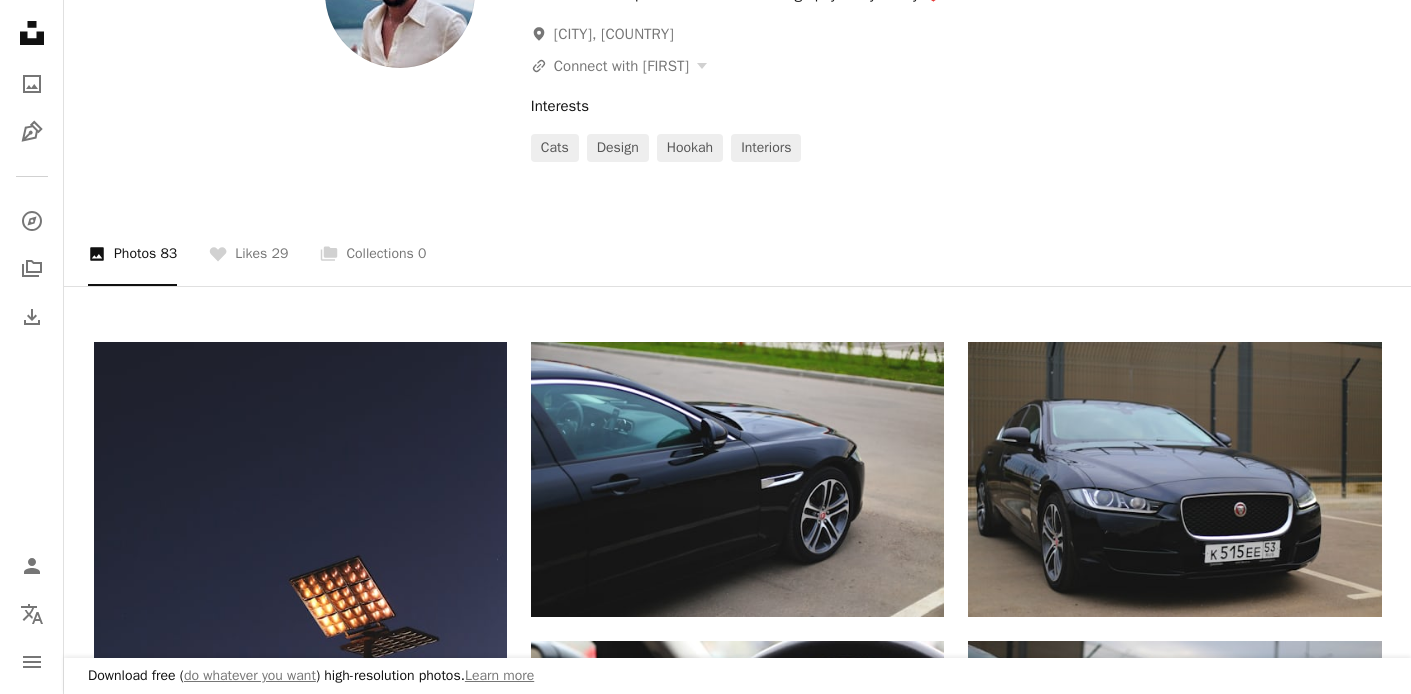 scroll, scrollTop: 268, scrollLeft: 0, axis: vertical 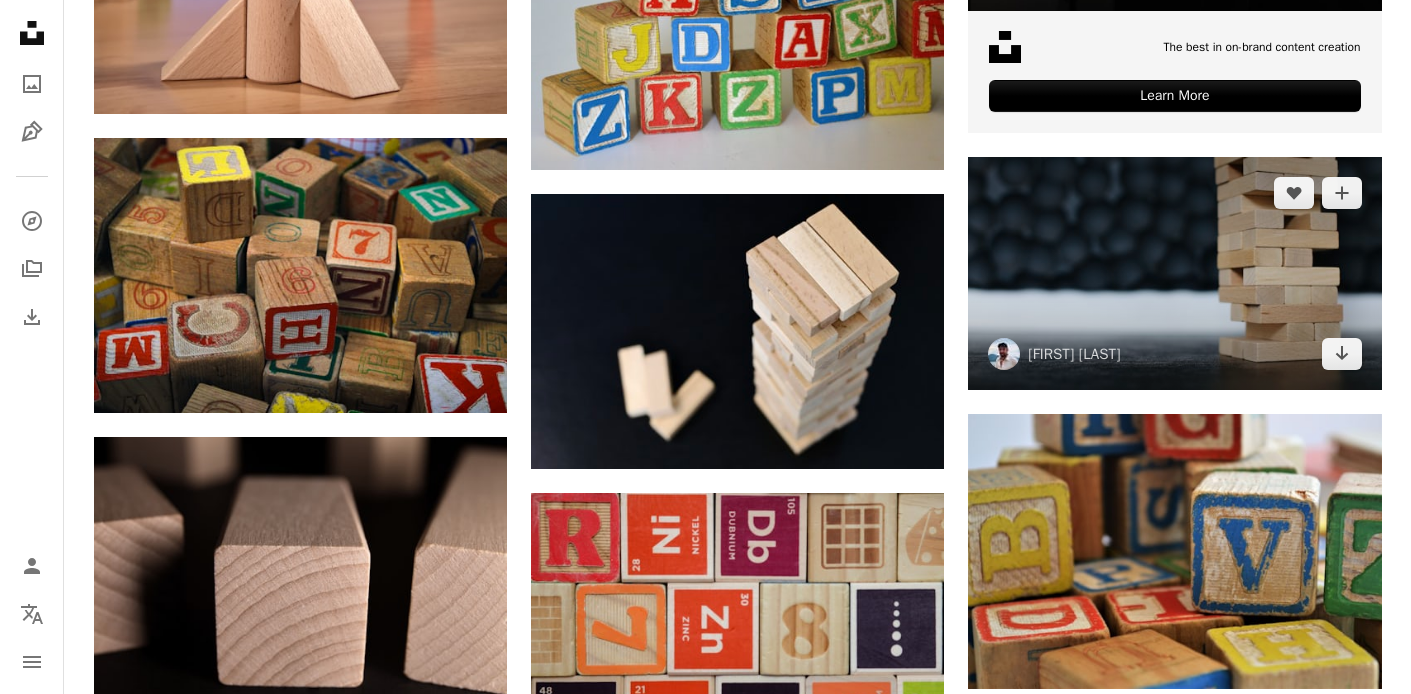 click at bounding box center (1174, 273) 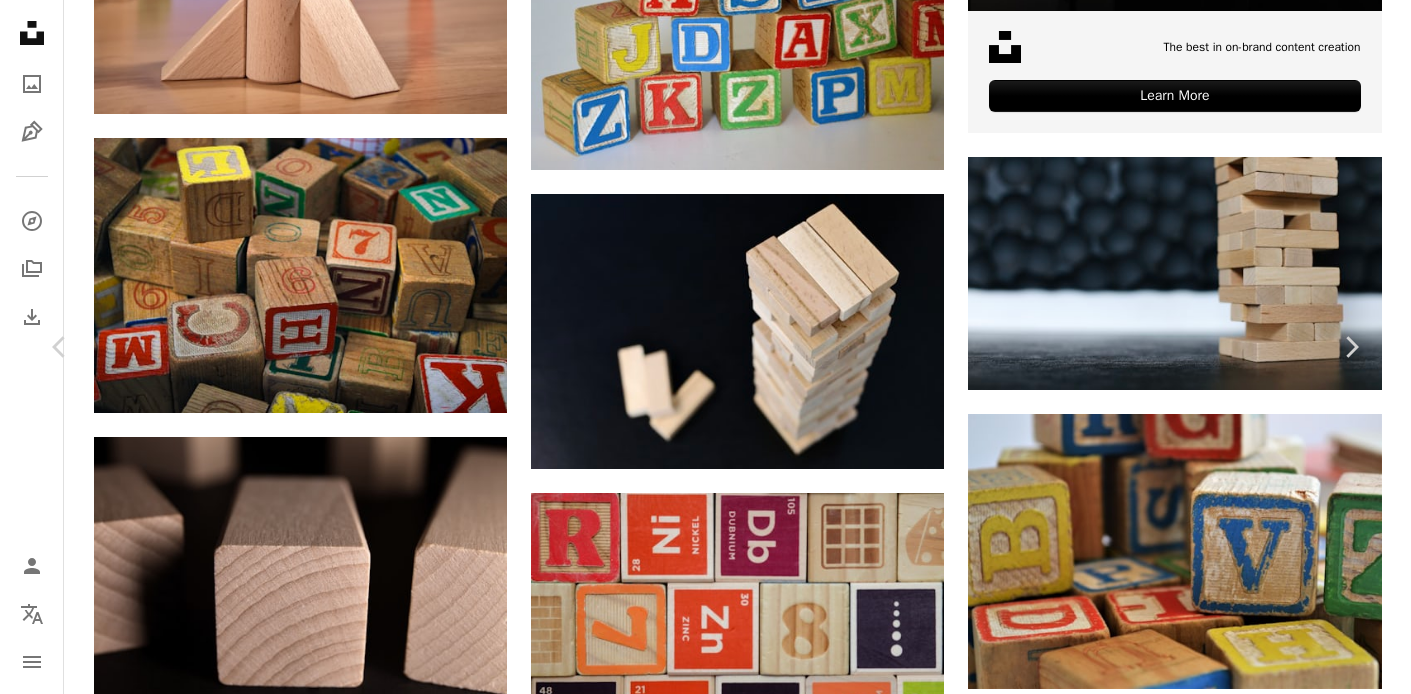 click on "An X shape Chevron left Chevron right [FIRST] [LAST] [USERNAME] A heart A plus sign Download free Chevron down Zoom in Views 585,974 Downloads 8,601 A forward-right arrow Share Info icon Info More Actions Jenga! A map marker [CITY], [COUNTRY] Calendar outlined Published on  April 24, 2021 Camera Canon, EOS 6D Safety Free to use under the  Unsplash License wood game wooden blocks stack jenga furniture purple russia brown moscow plywood tabletop lumber Public domain images Browse premium related images on iStock  |  Save 20% with code UNSPLASH20 View more on iStock  ↗ Related images A heart A plus sign [FIRST] [LAST] Available for hire A checkmark inside of a circle Arrow pointing down A heart A plus sign [FIRST] [LAST] Available for hire A checkmark inside of a circle Arrow pointing down Plus sign for Unsplash+ A heart A plus sign Getty Images For  Unsplash+ A lock Download A heart A plus sign [FIRST] Arrow pointing down A heart A plus sign [FIRST] [LAST] Arrow pointing down A heart A plus sign [FIRST] [LAST]" at bounding box center (705, 20266) 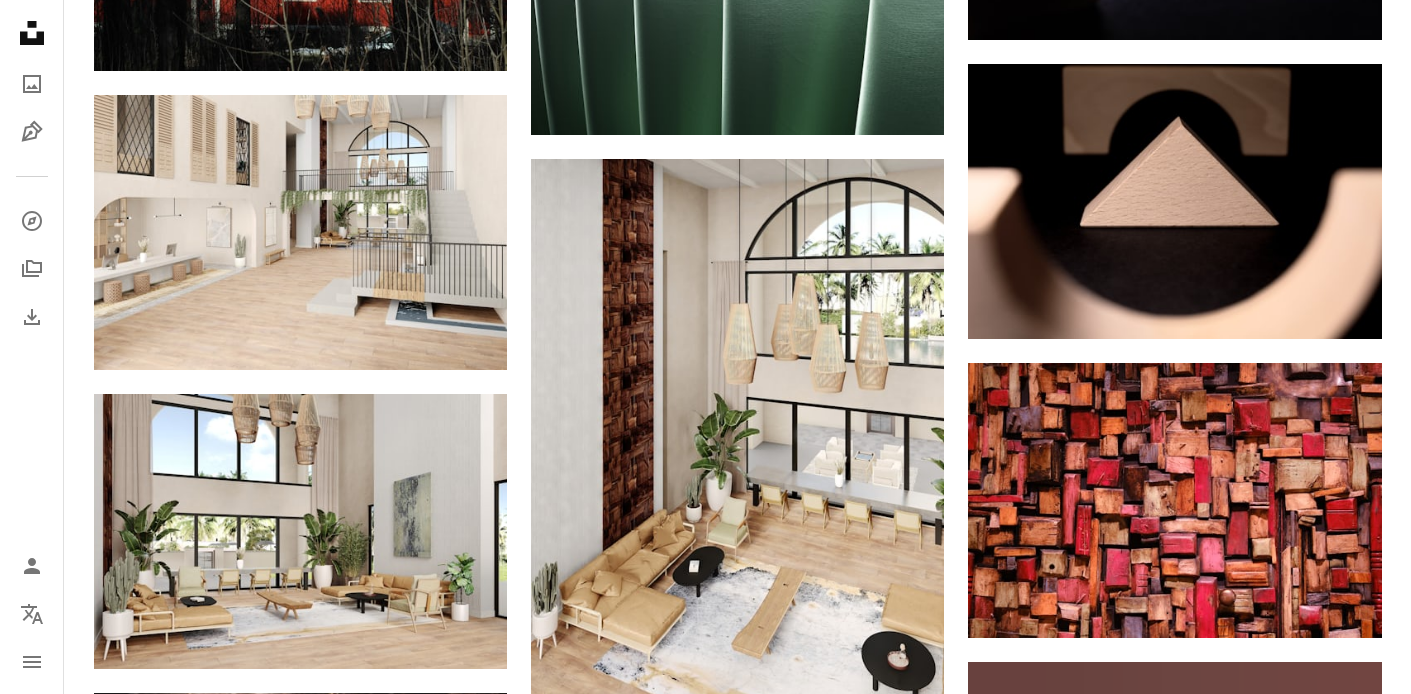scroll, scrollTop: 2654, scrollLeft: 0, axis: vertical 